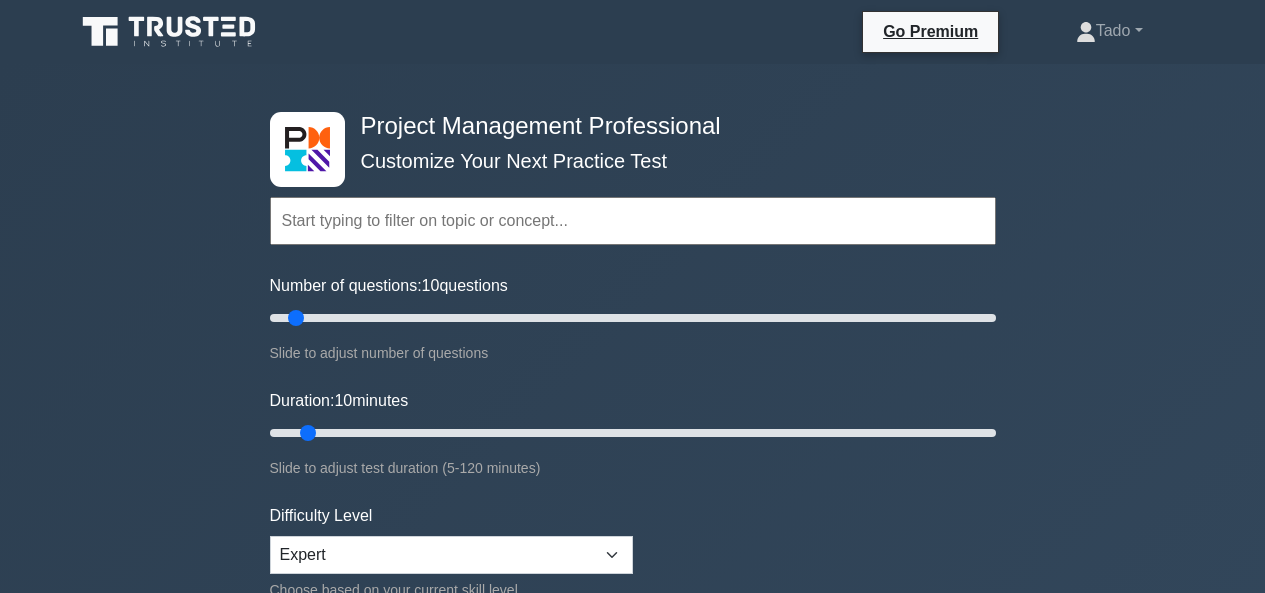 scroll, scrollTop: 5106, scrollLeft: 0, axis: vertical 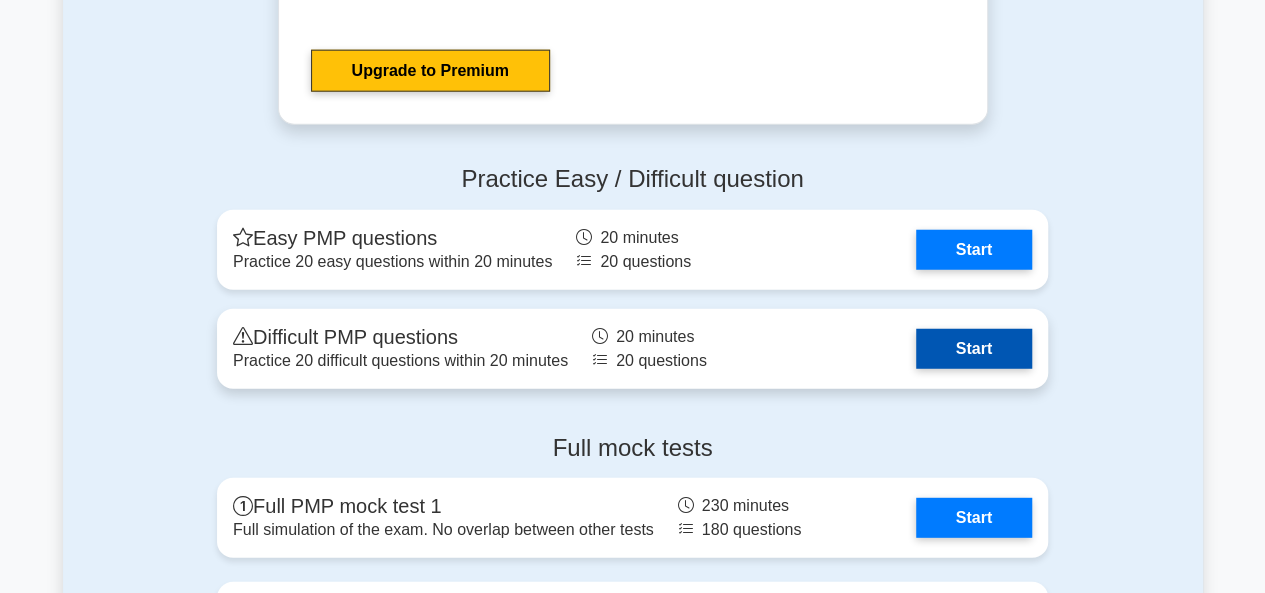 click on "Start" at bounding box center [974, 349] 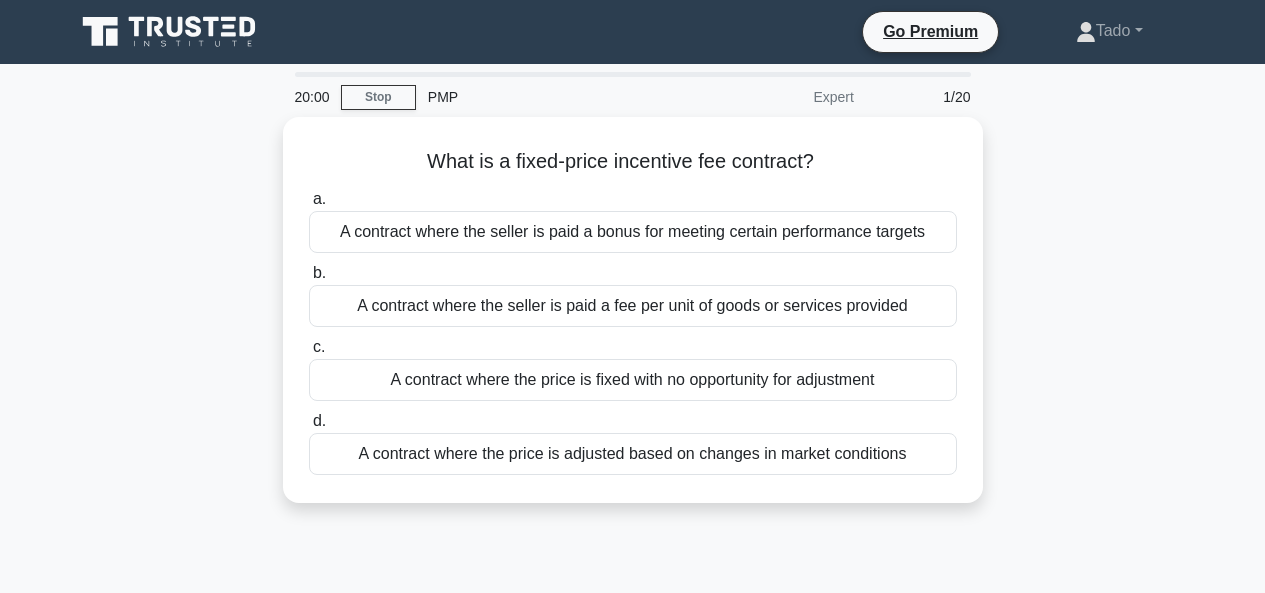 scroll, scrollTop: 0, scrollLeft: 0, axis: both 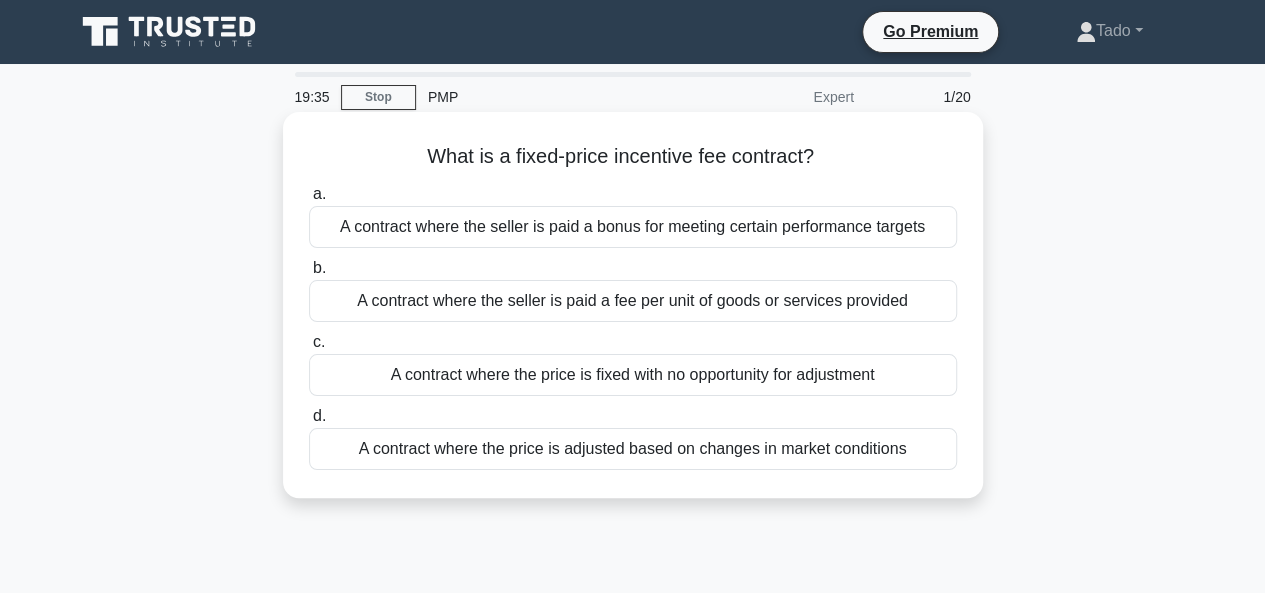 click on "A contract where the seller is paid a bonus for meeting certain performance targets" at bounding box center [633, 227] 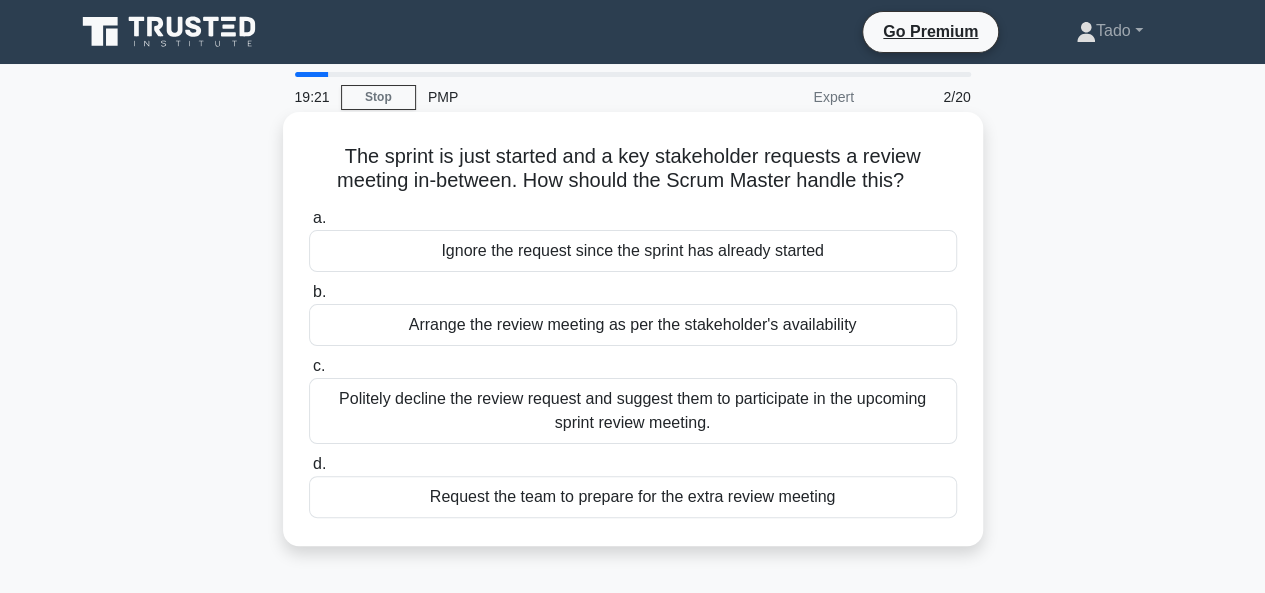 click on "Arrange the review meeting as per the stakeholder's availability" at bounding box center (633, 325) 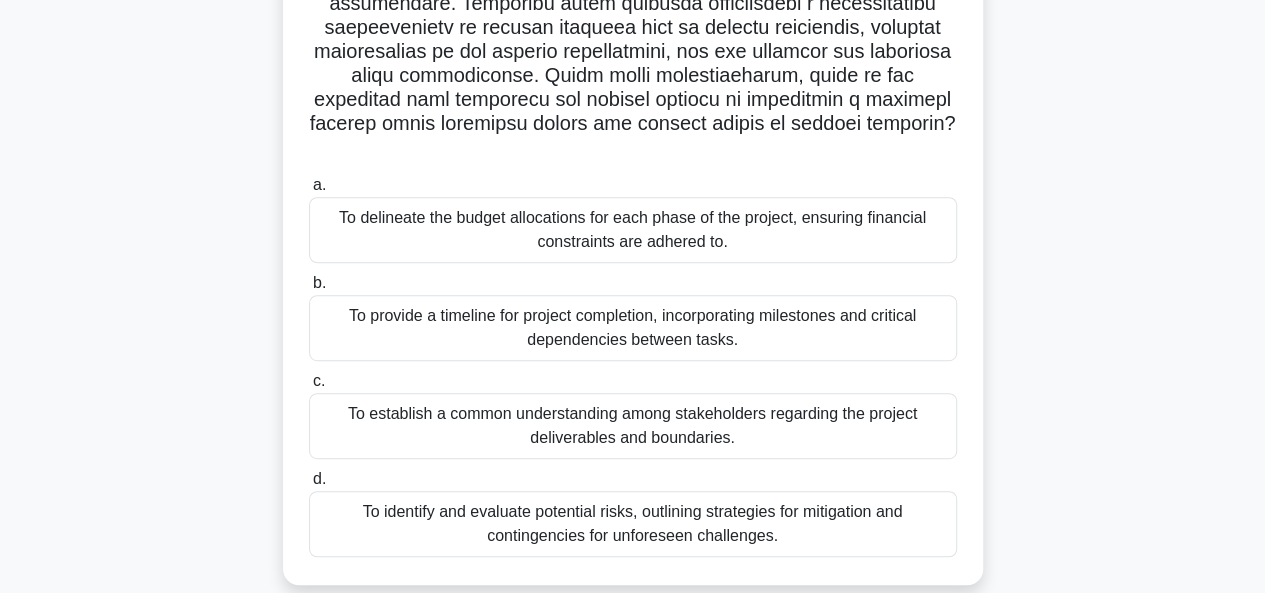 scroll, scrollTop: 400, scrollLeft: 0, axis: vertical 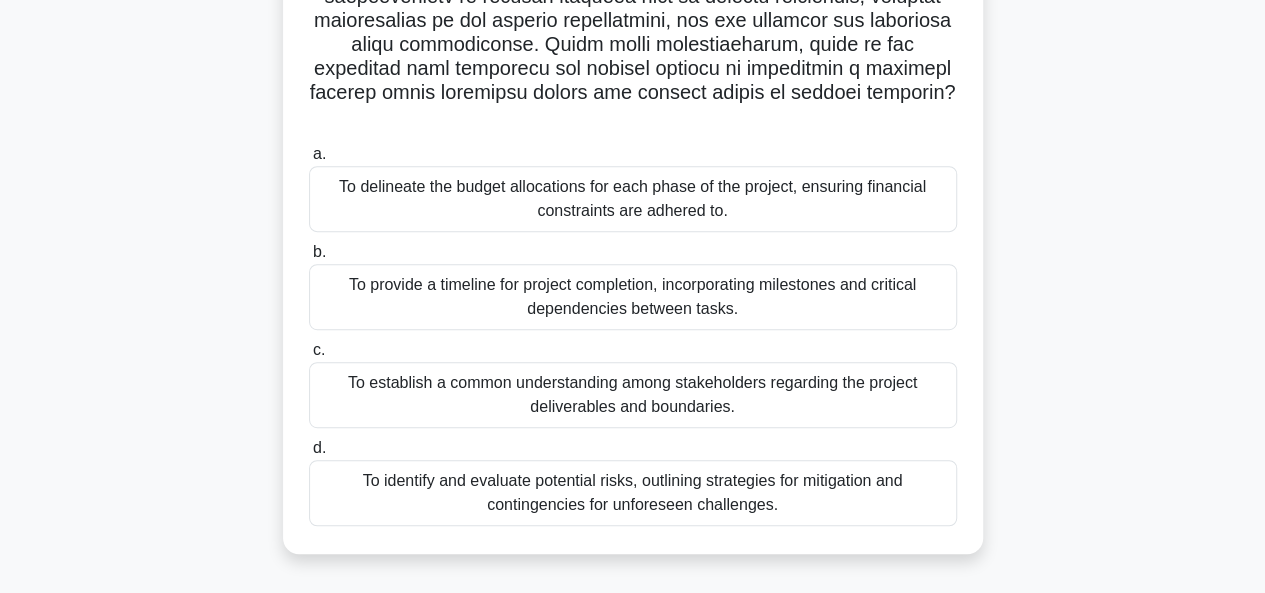 click on "To establish a common understanding among stakeholders regarding the project deliverables and boundaries." at bounding box center (633, 395) 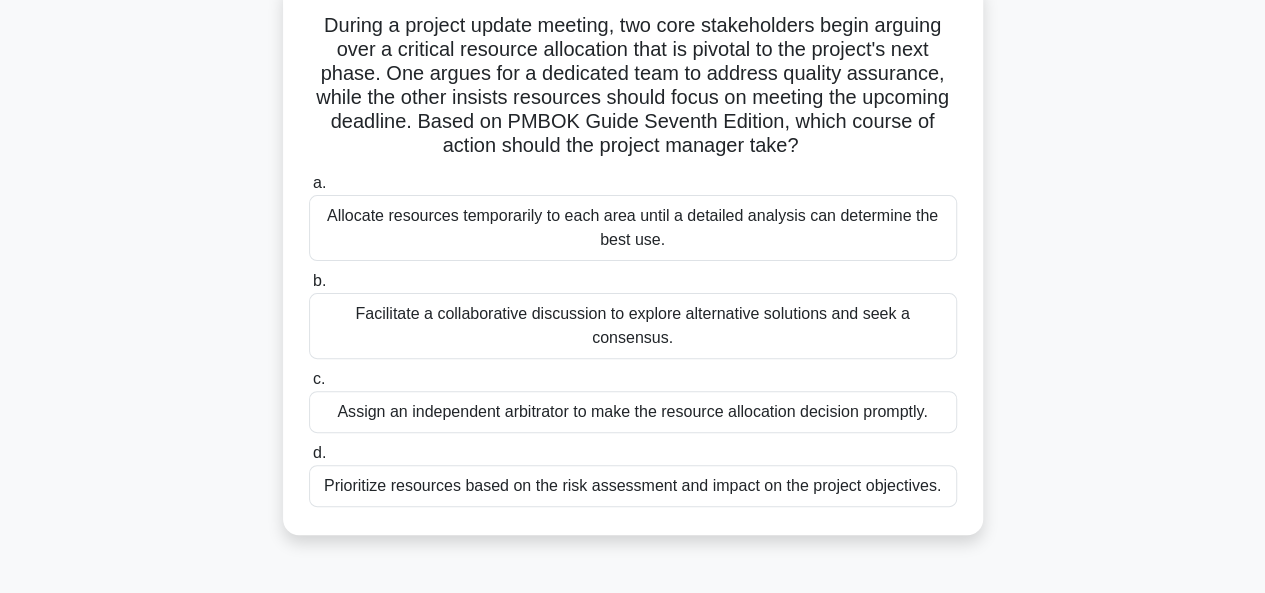 scroll, scrollTop: 100, scrollLeft: 0, axis: vertical 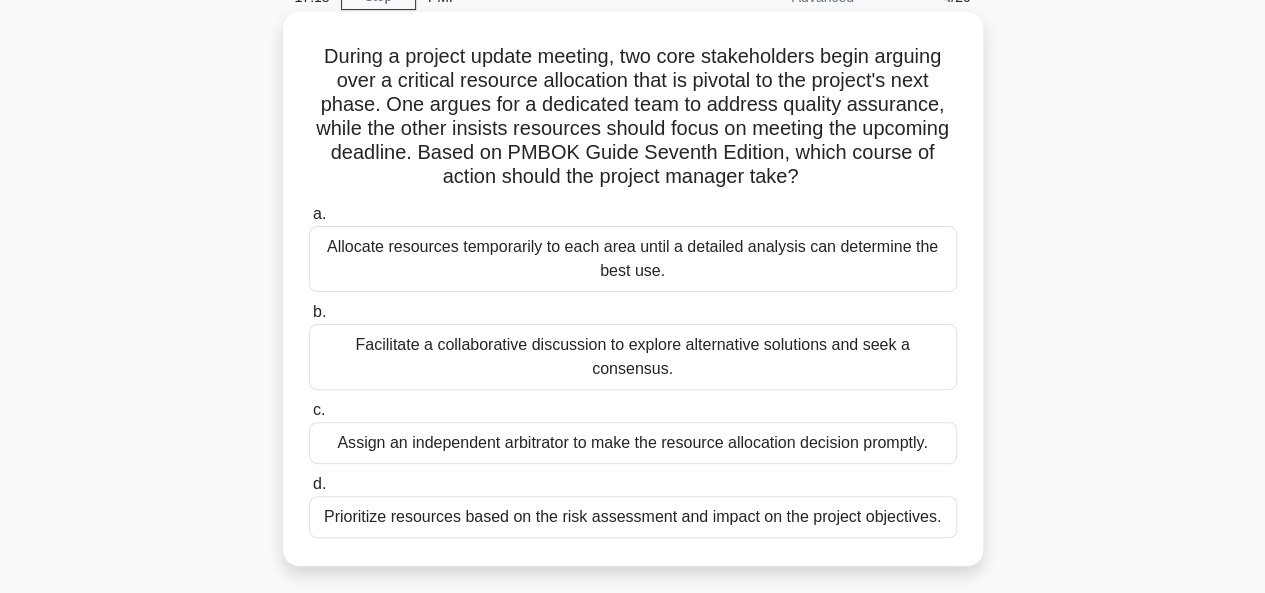 click on "Facilitate a collaborative discussion to explore alternative solutions and seek a consensus." at bounding box center [633, 357] 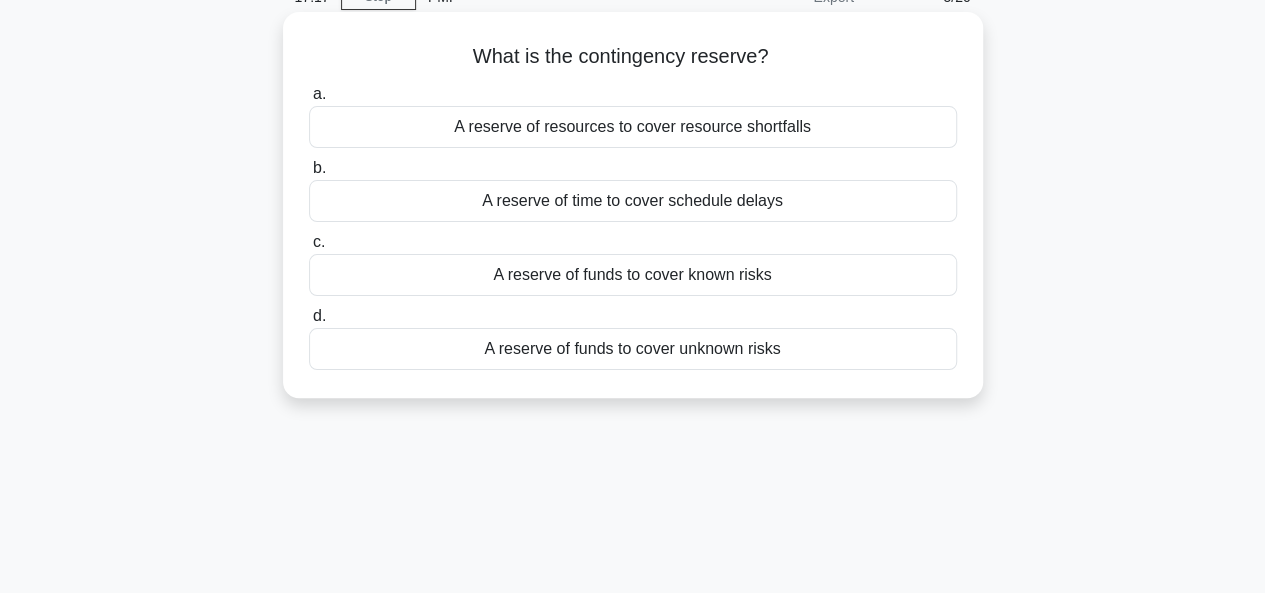 scroll, scrollTop: 0, scrollLeft: 0, axis: both 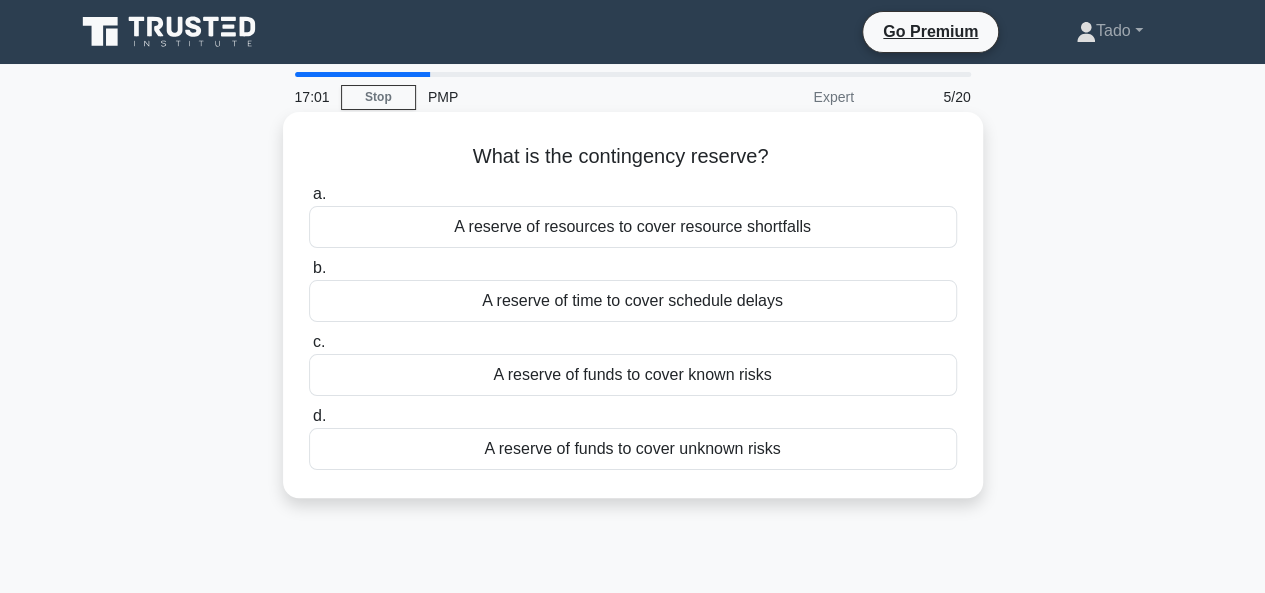 click on "A reserve of funds to cover known risks" at bounding box center [633, 375] 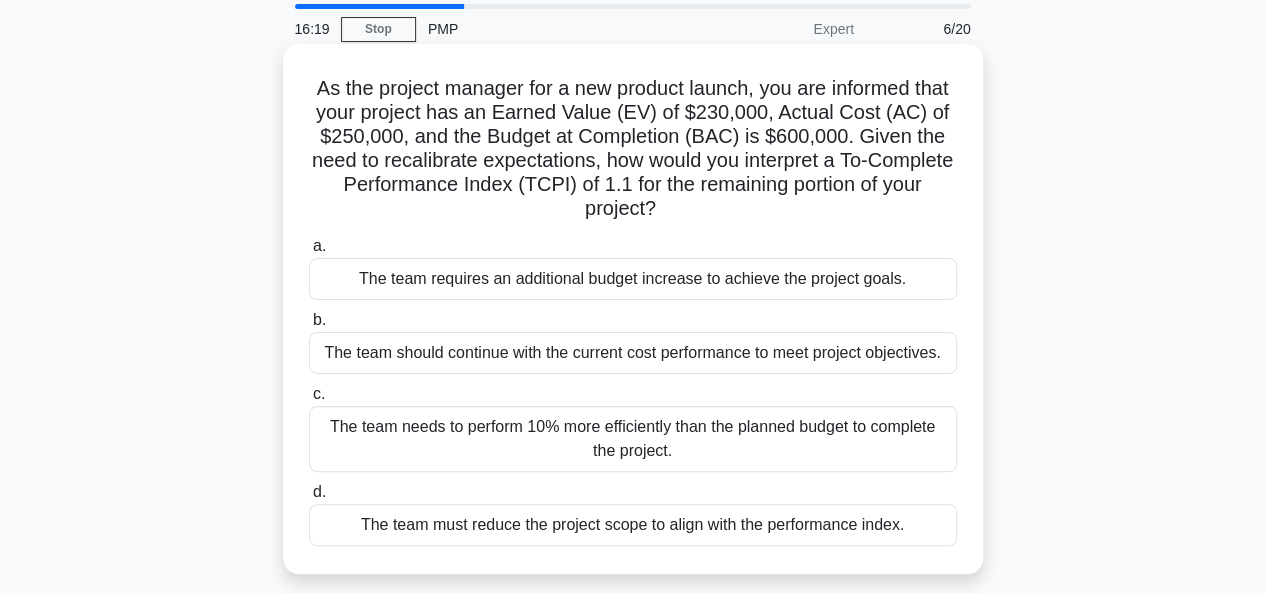 scroll, scrollTop: 100, scrollLeft: 0, axis: vertical 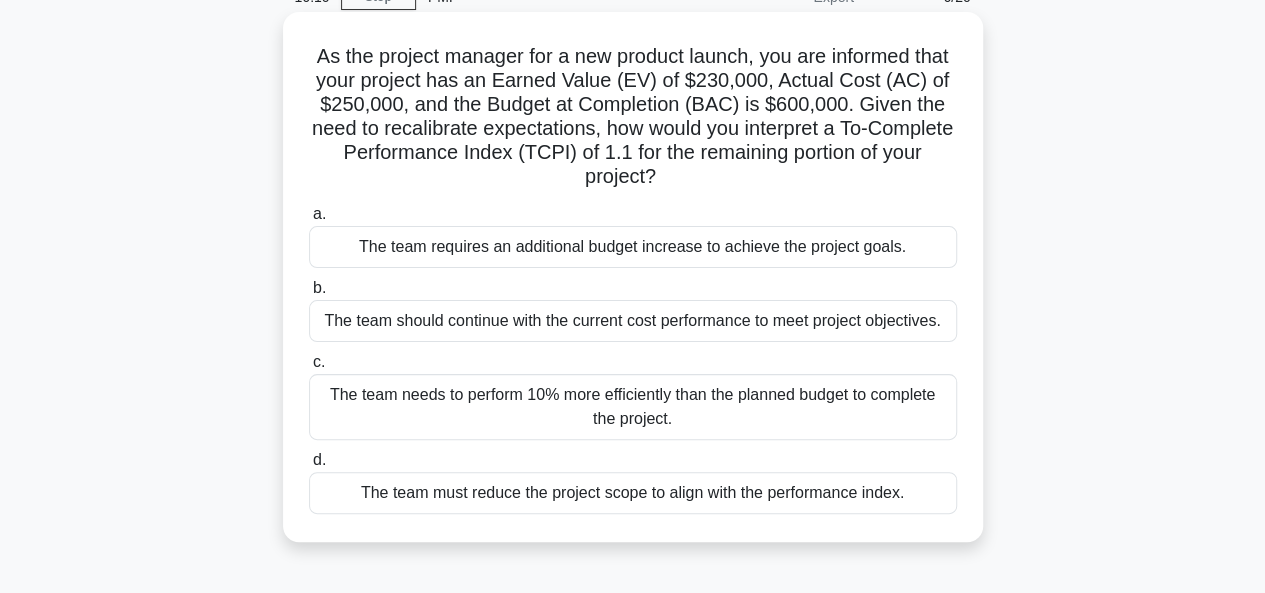 click on "The team should continue with the current cost performance to meet project objectives." at bounding box center (633, 321) 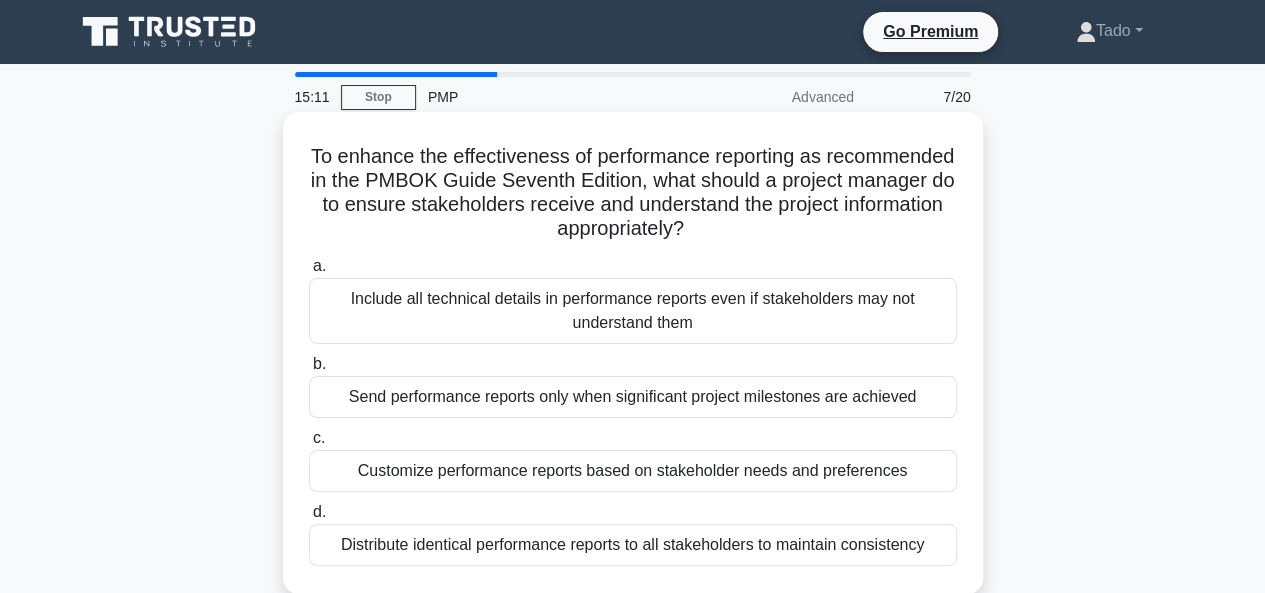 scroll, scrollTop: 100, scrollLeft: 0, axis: vertical 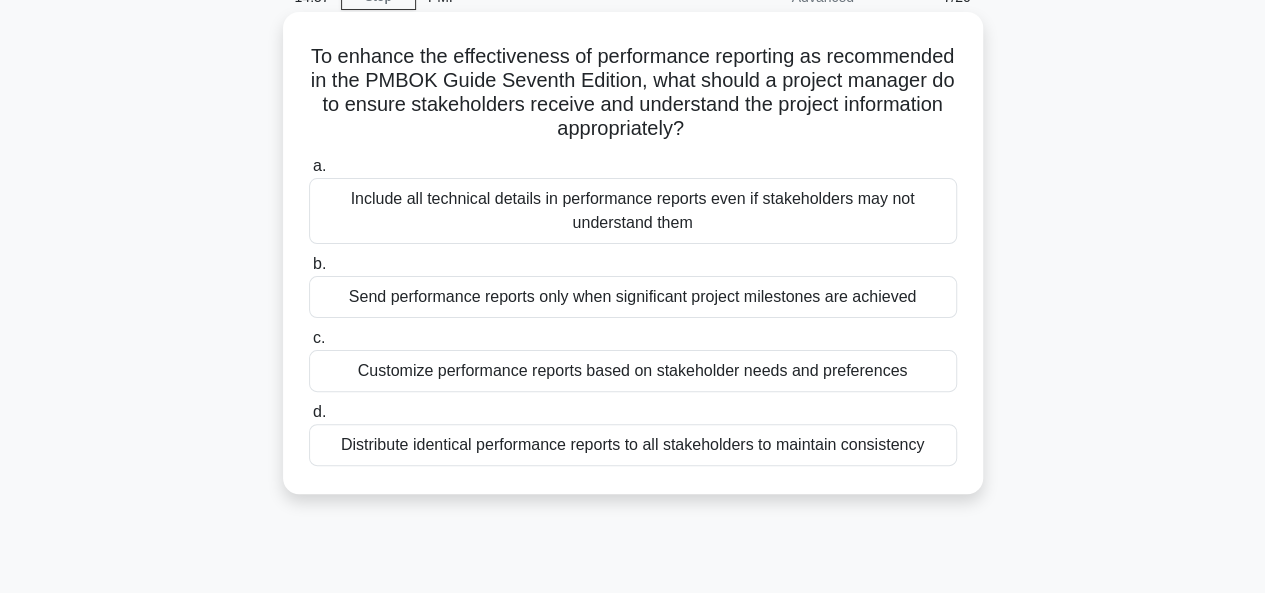 click on "Distribute identical performance reports to all stakeholders to maintain consistency" at bounding box center (633, 445) 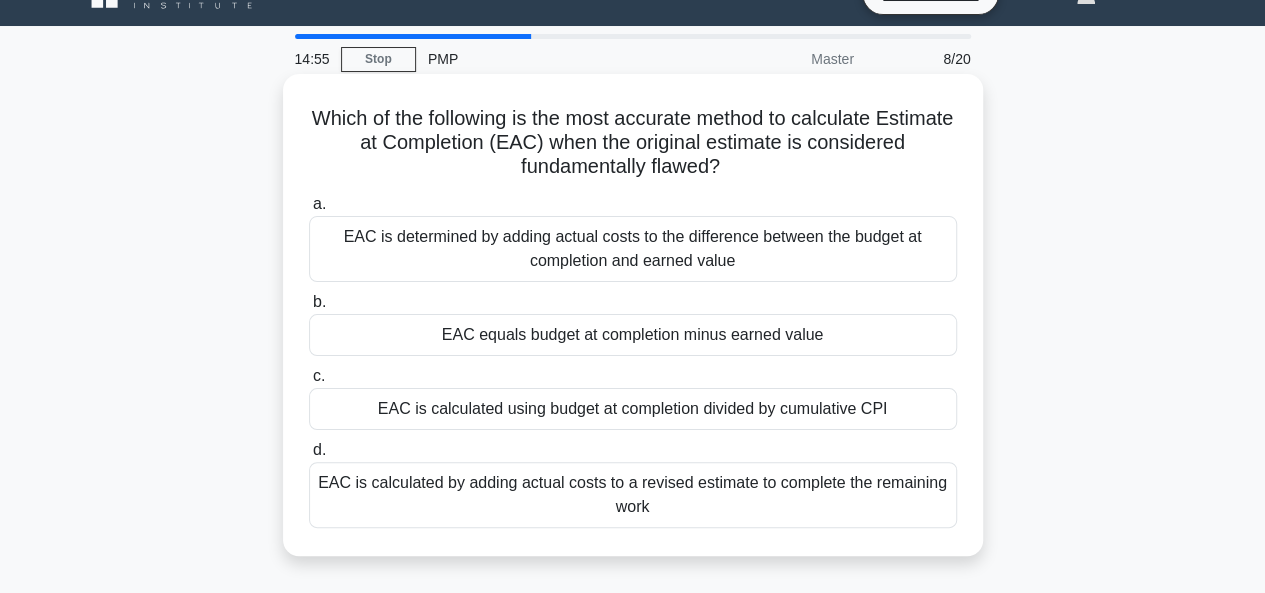 scroll, scrollTop: 0, scrollLeft: 0, axis: both 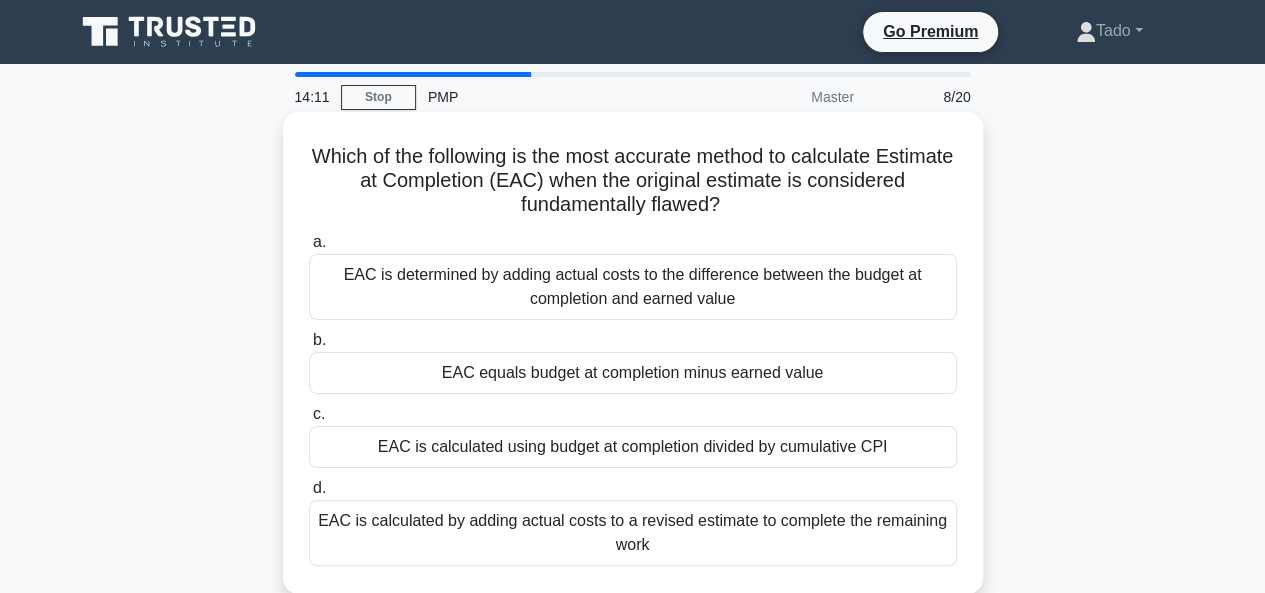 click on "EAC is determined by adding actual costs to the difference between the budget at completion and earned value" at bounding box center (633, 287) 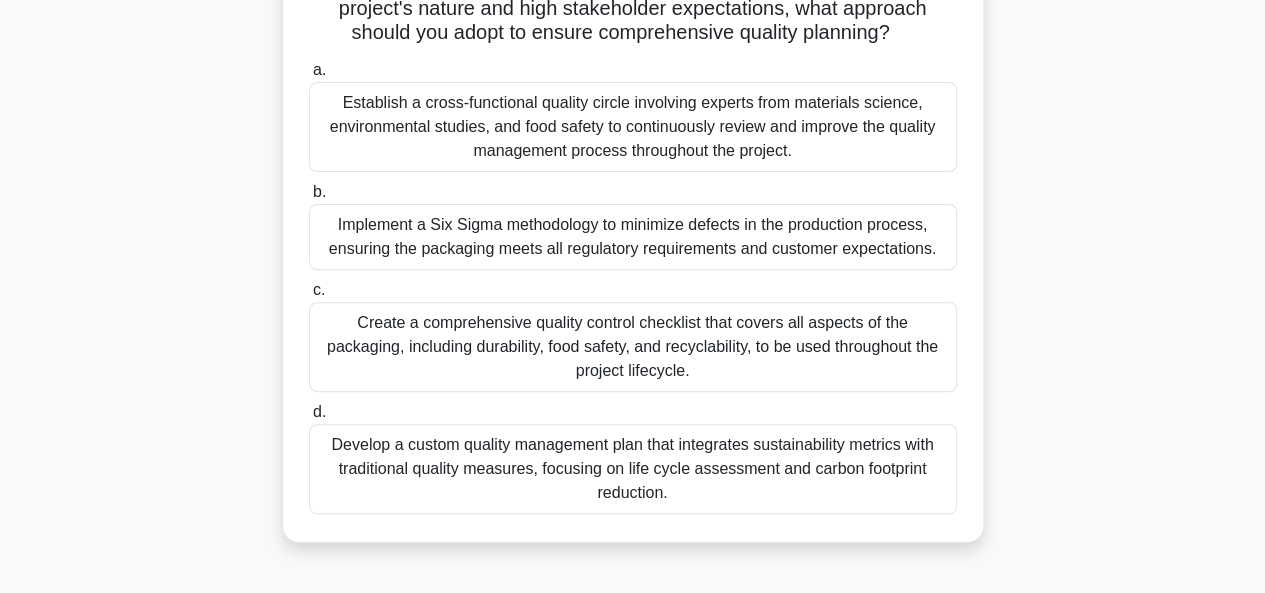 scroll, scrollTop: 300, scrollLeft: 0, axis: vertical 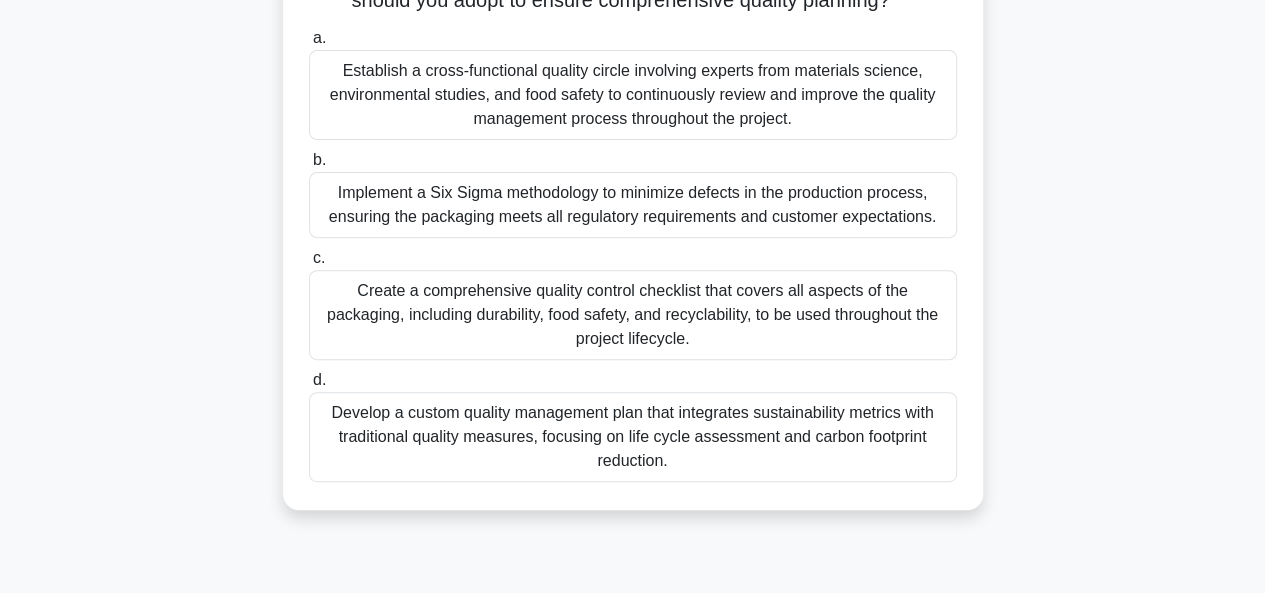 click on "Develop a custom quality management plan that integrates sustainability metrics with traditional quality measures, focusing on life cycle assessment and carbon footprint reduction." at bounding box center [633, 437] 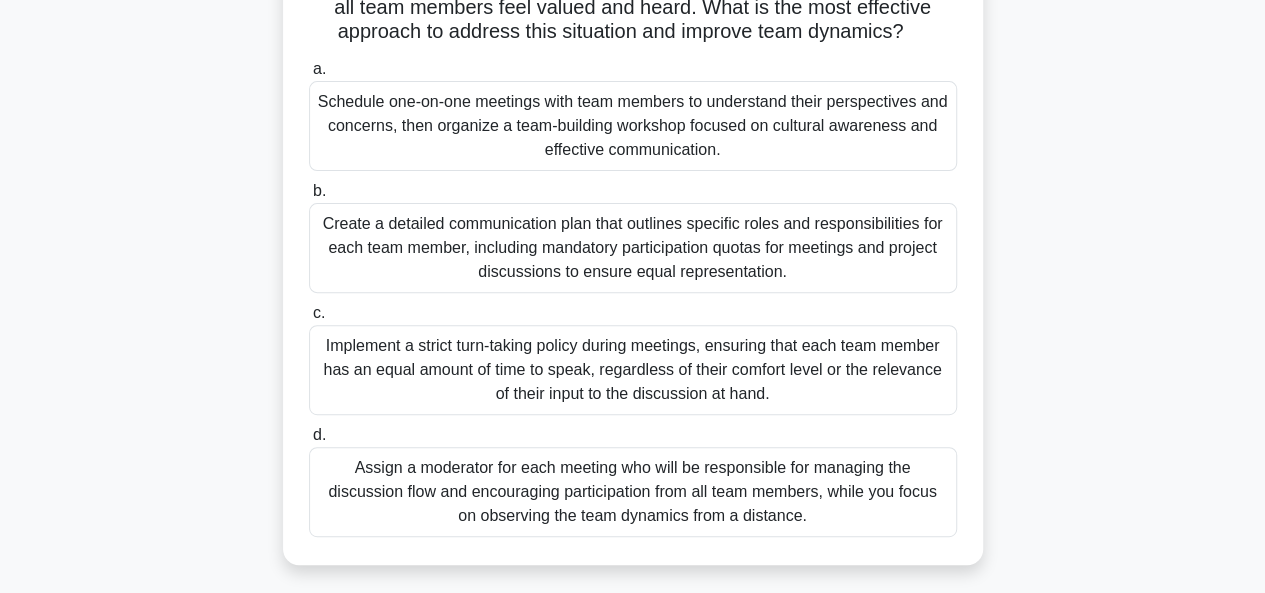 scroll, scrollTop: 300, scrollLeft: 0, axis: vertical 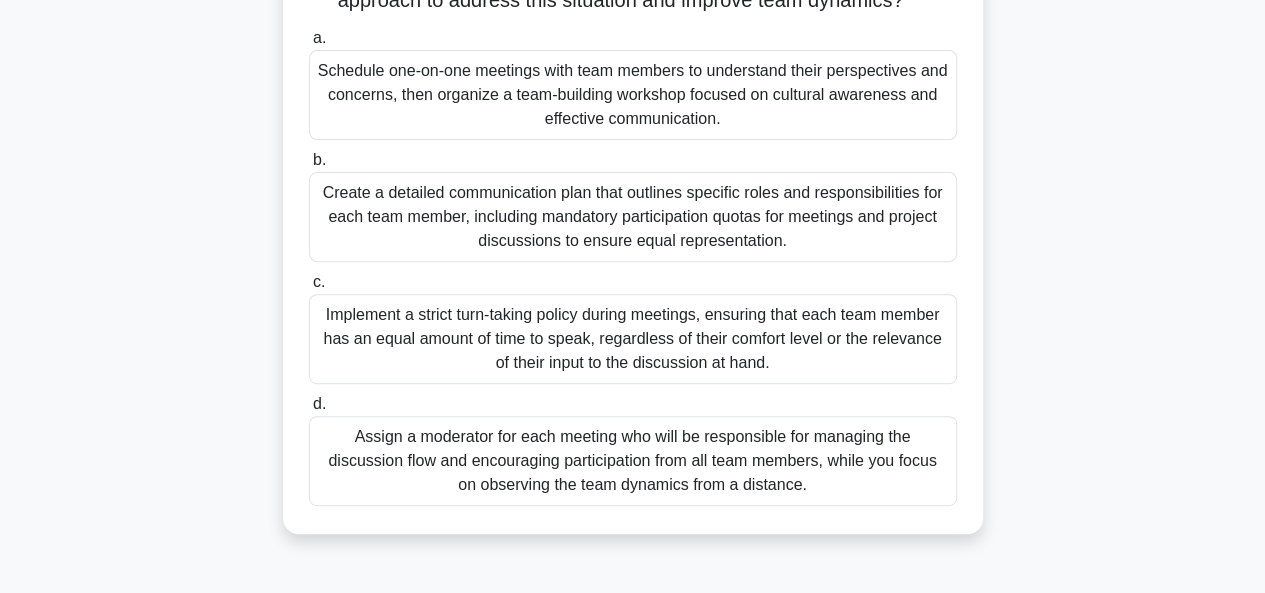 click on "Schedule one-on-one meetings with team members to understand their perspectives and concerns, then organize a team-building workshop focused on cultural awareness and effective communication." at bounding box center (633, 95) 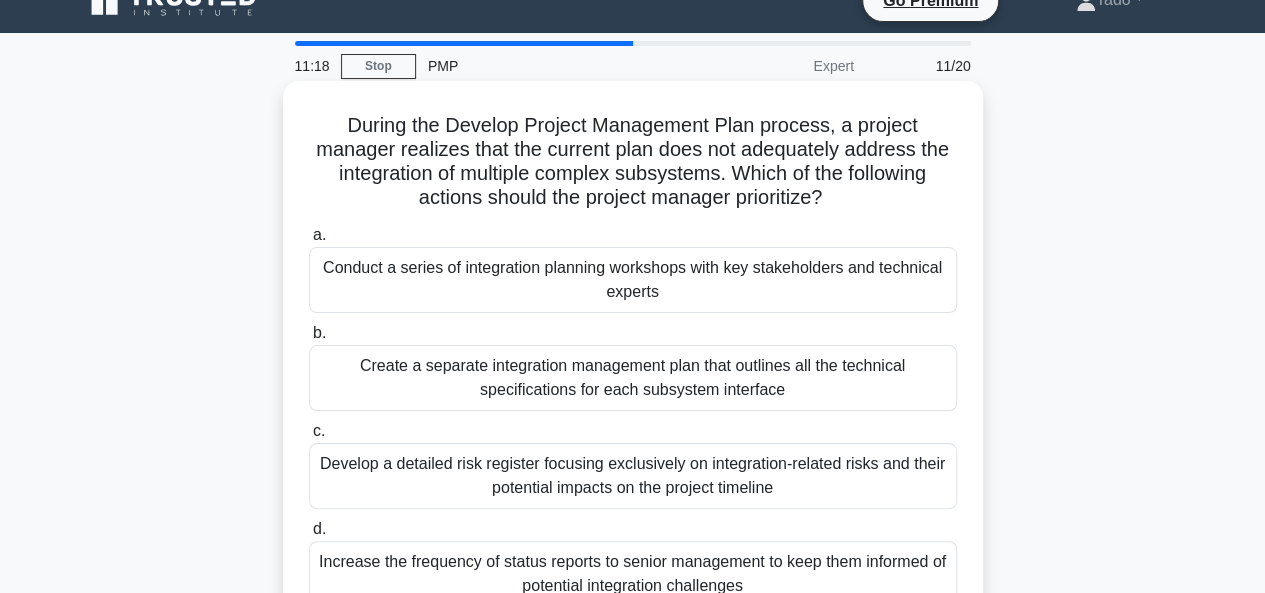 scroll, scrollTop: 0, scrollLeft: 0, axis: both 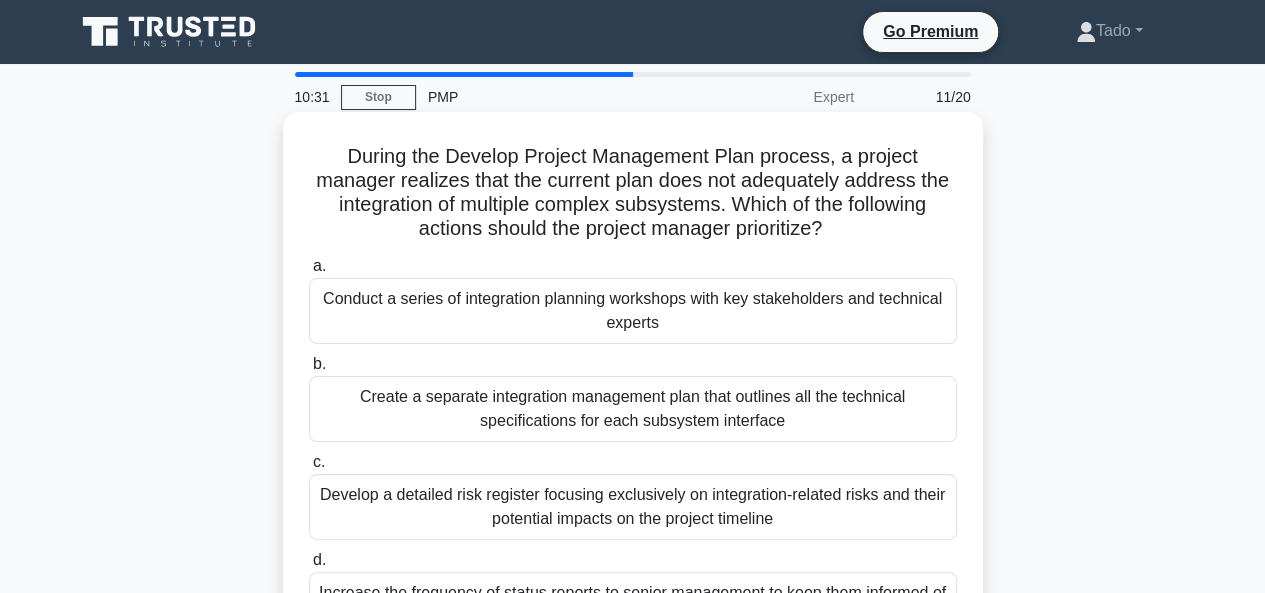 click on "Conduct a series of integration planning workshops with key stakeholders and technical experts" at bounding box center [633, 311] 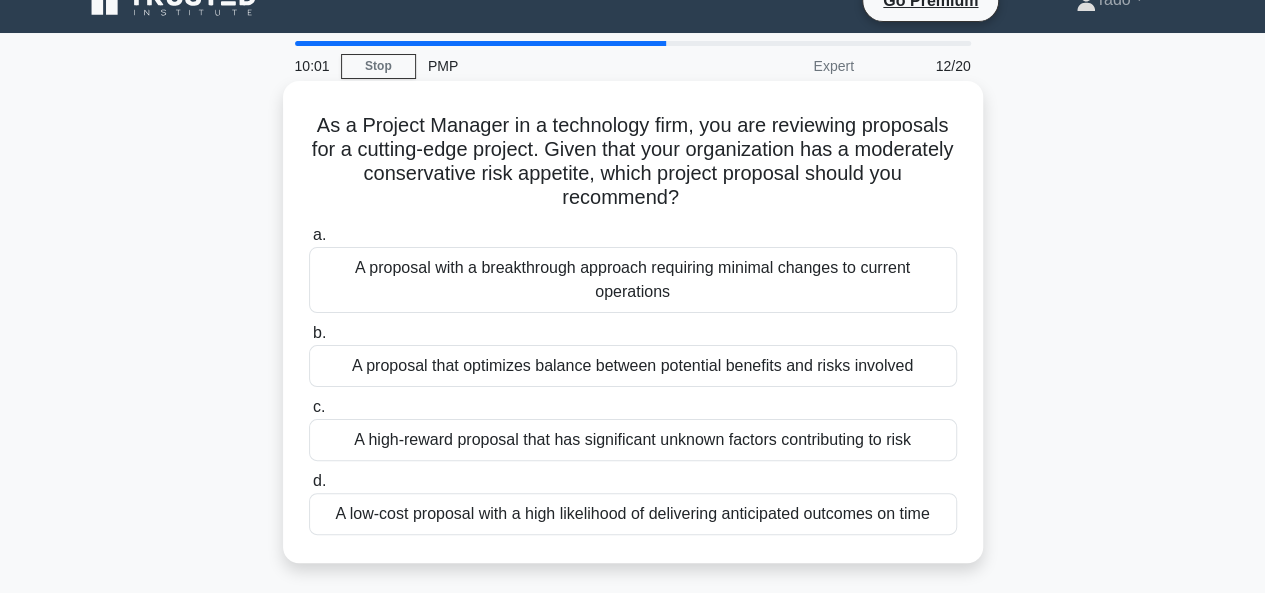 scroll, scrollTop: 0, scrollLeft: 0, axis: both 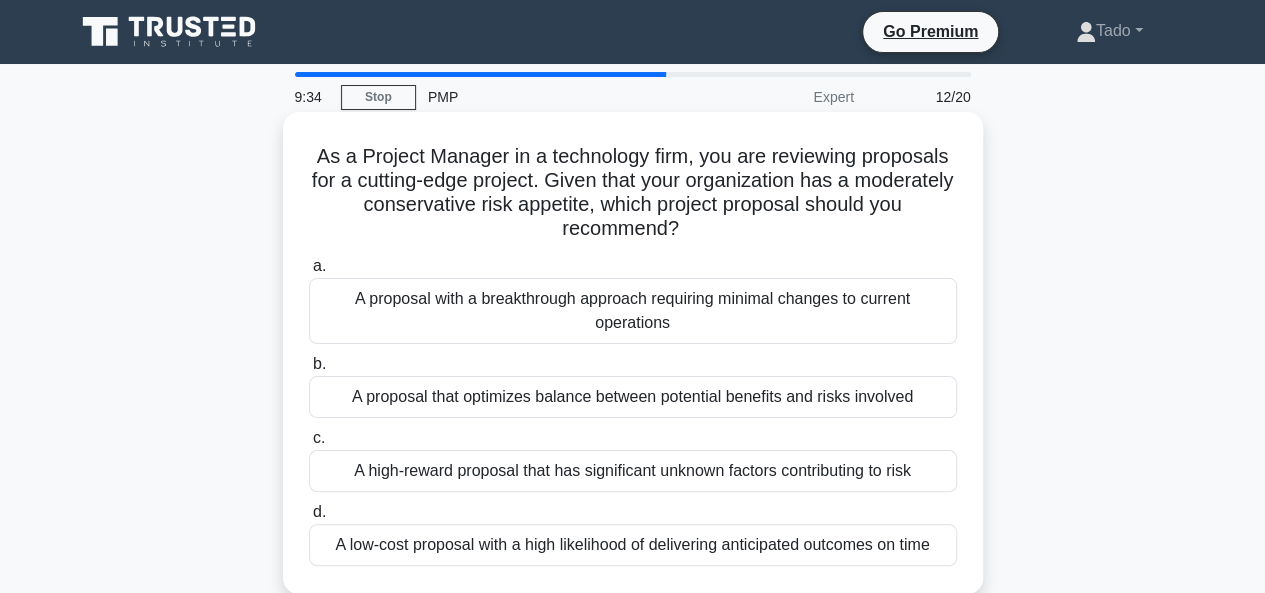 click on "A proposal that optimizes balance between potential benefits and risks involved" at bounding box center (633, 397) 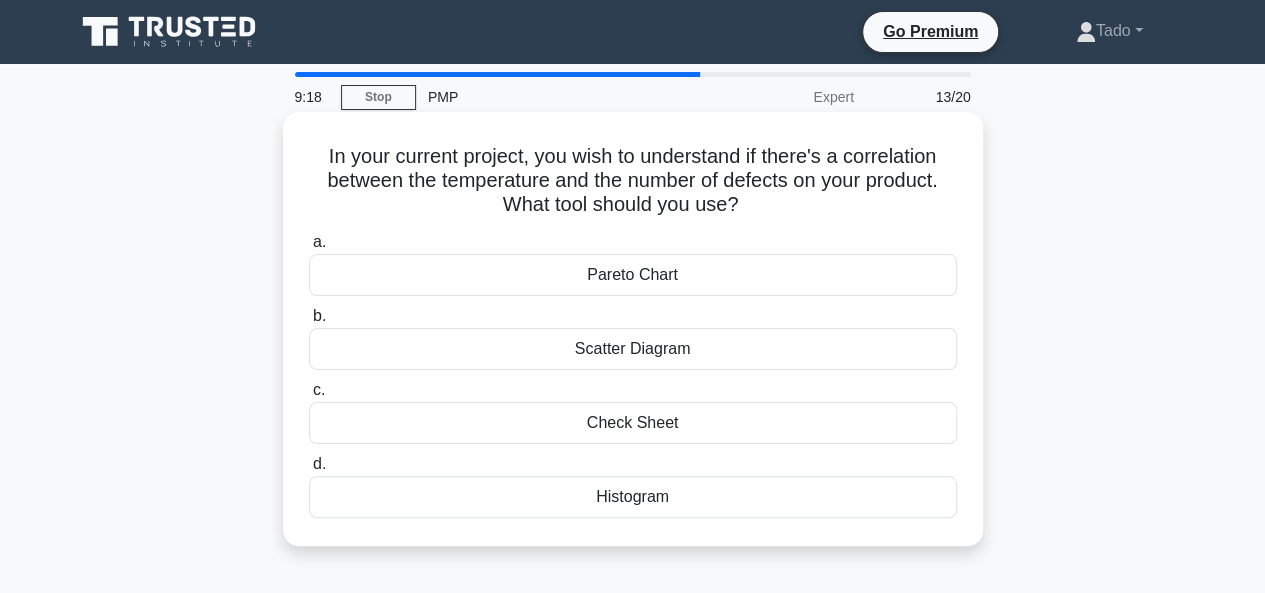 click on "Scatter Diagram" at bounding box center (633, 349) 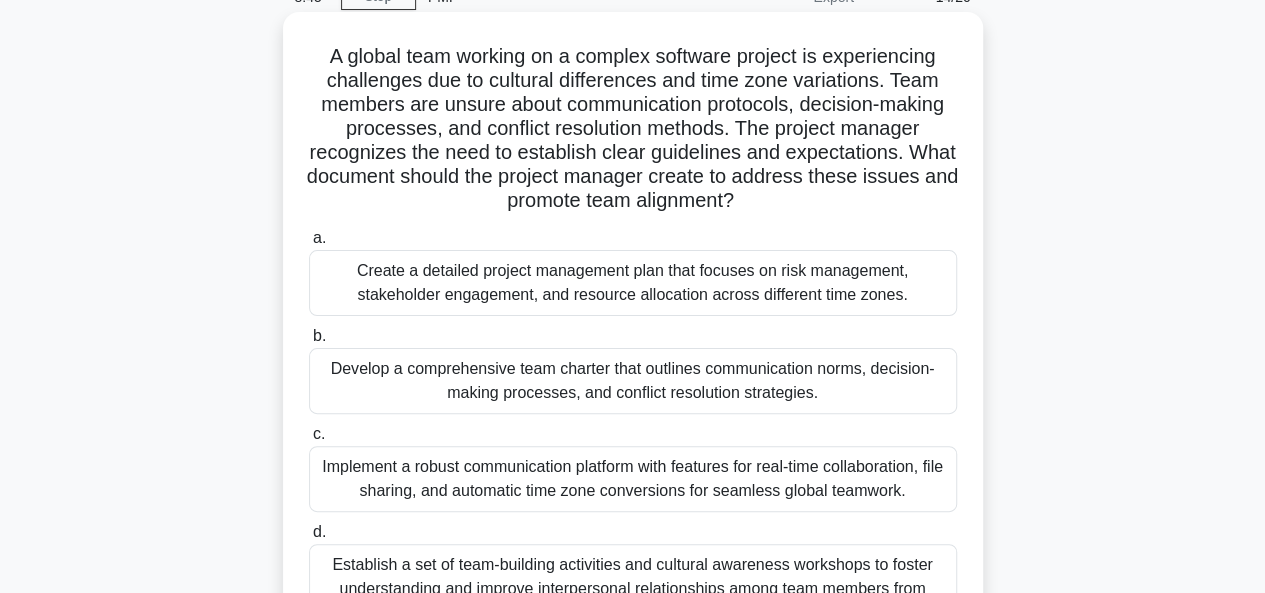 scroll, scrollTop: 200, scrollLeft: 0, axis: vertical 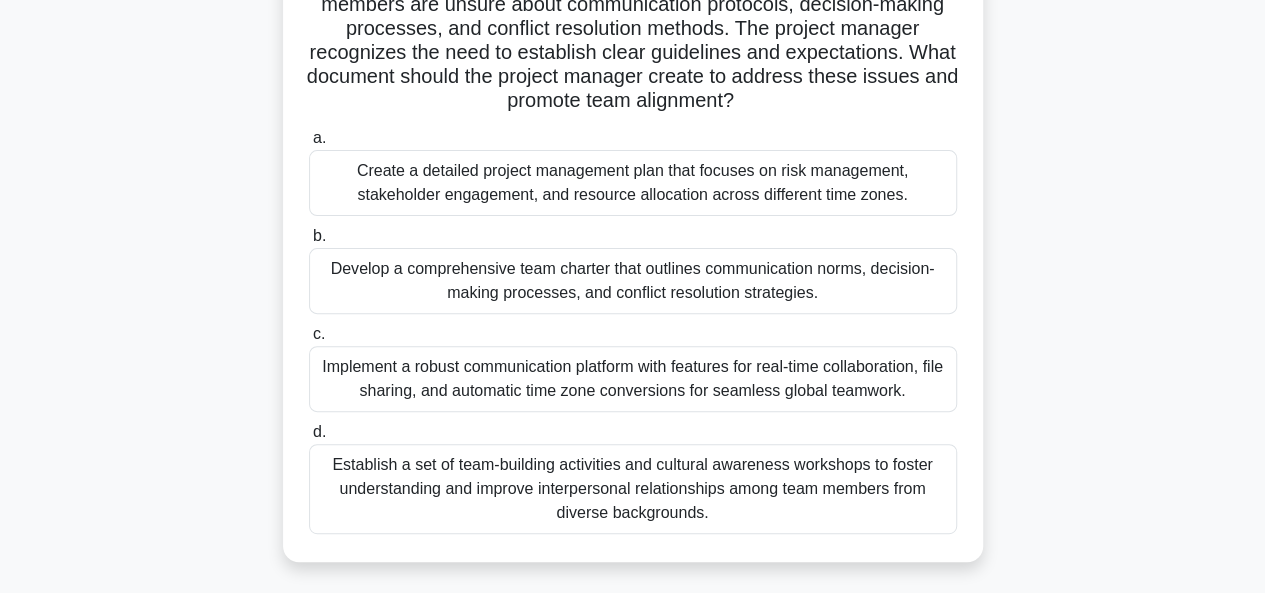 click on "Develop a comprehensive team charter that outlines communication norms, decision-making processes, and conflict resolution strategies." at bounding box center [633, 281] 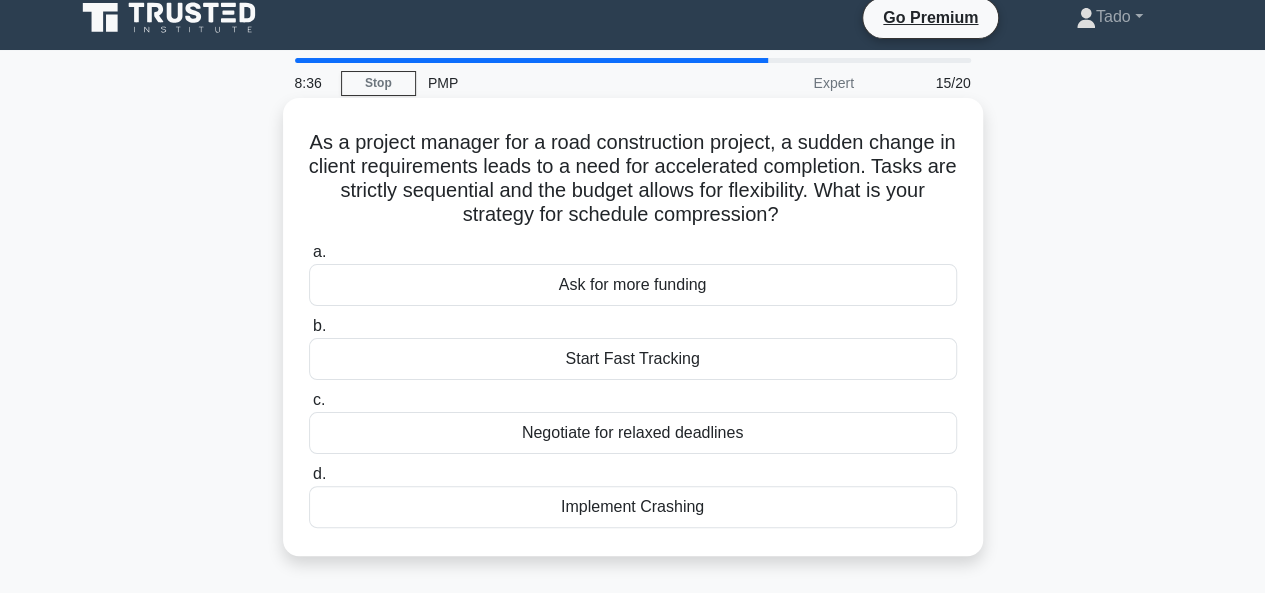 scroll, scrollTop: 0, scrollLeft: 0, axis: both 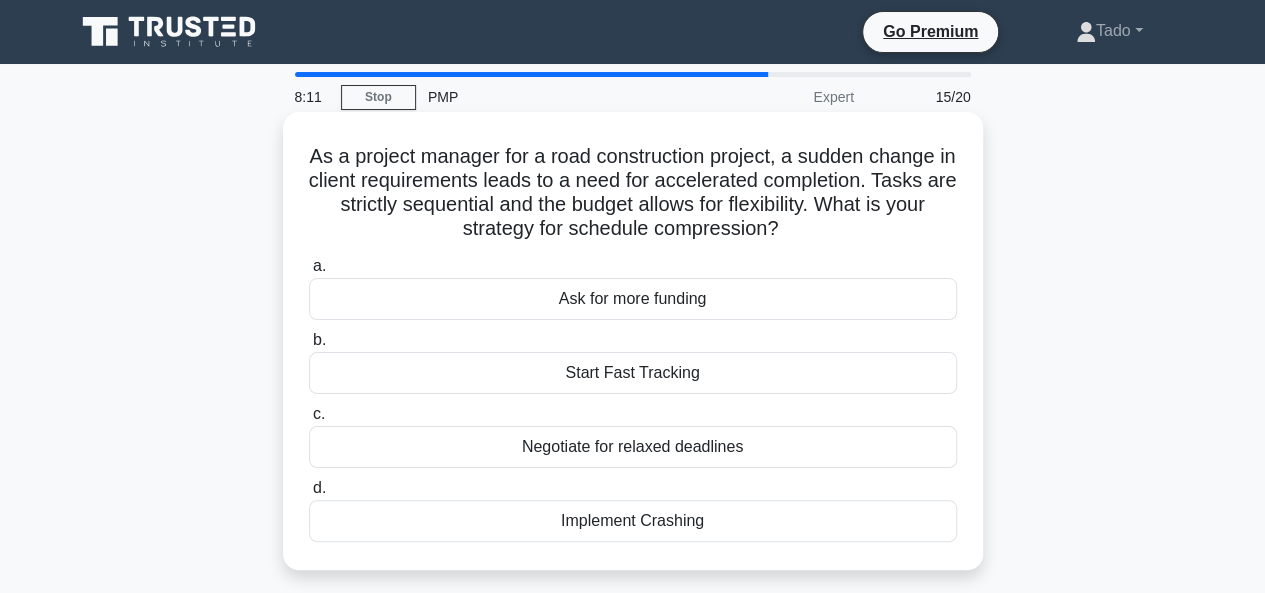 click on "Implement Crashing" at bounding box center (633, 521) 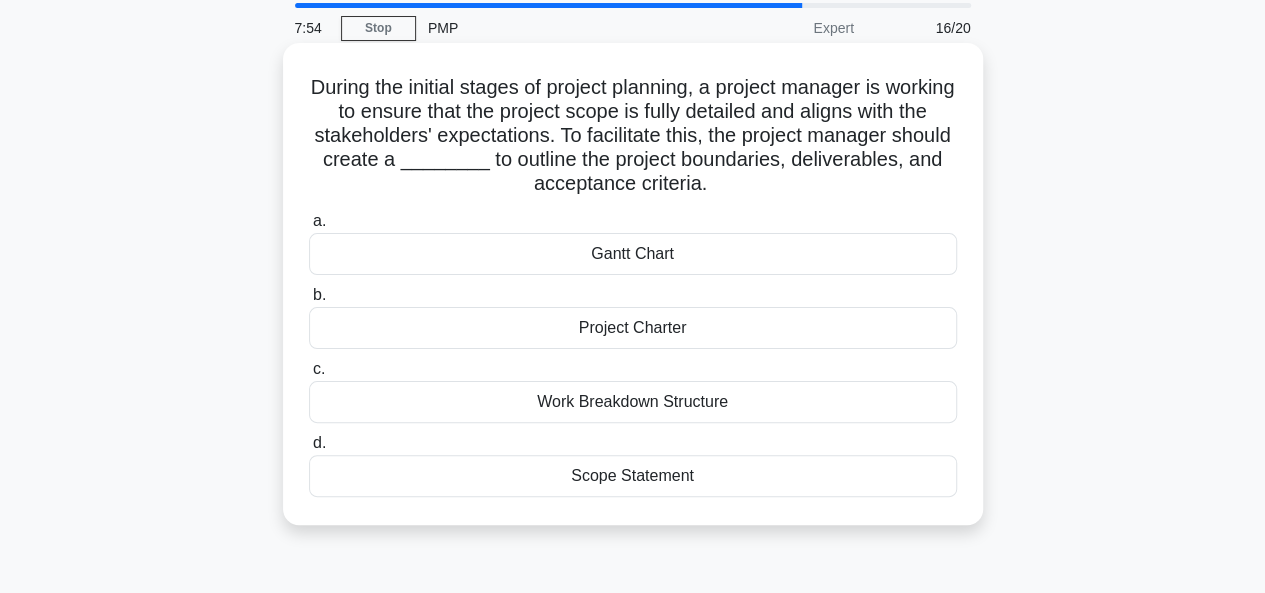 scroll, scrollTop: 100, scrollLeft: 0, axis: vertical 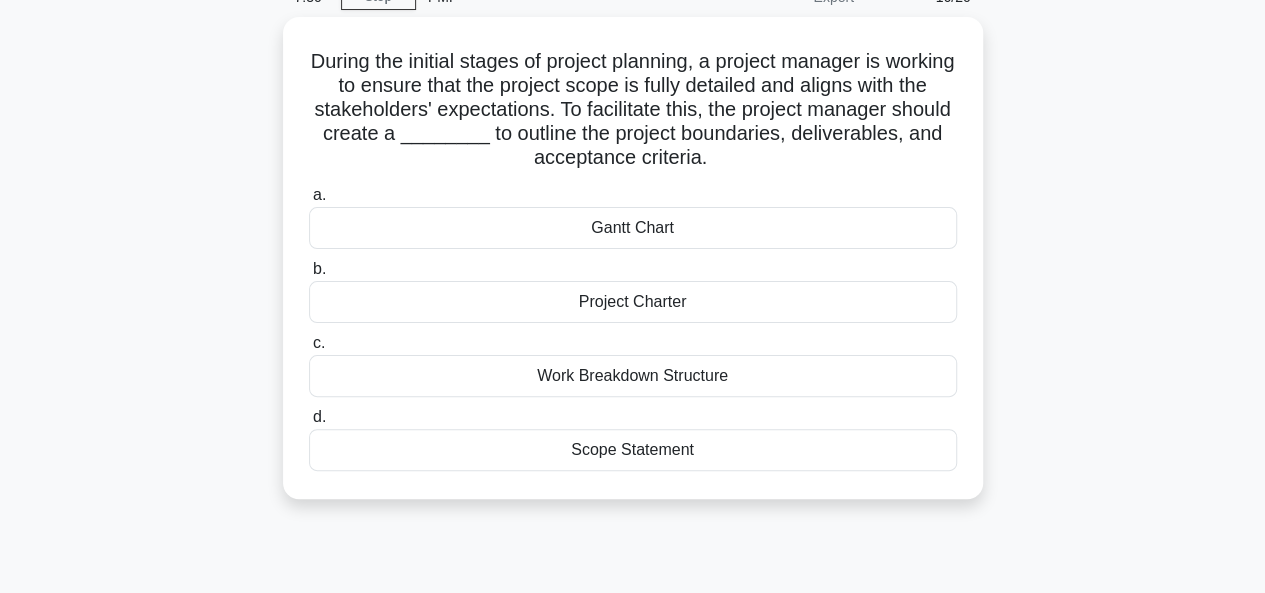 click on "Scope Statement" at bounding box center [633, 450] 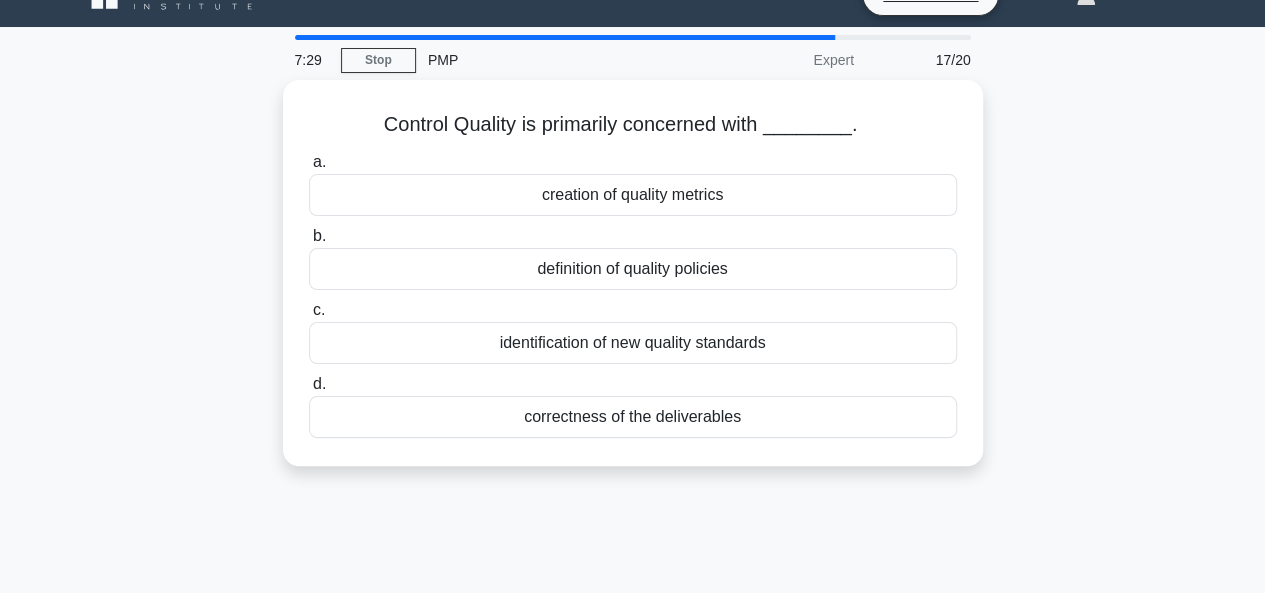 scroll, scrollTop: 0, scrollLeft: 0, axis: both 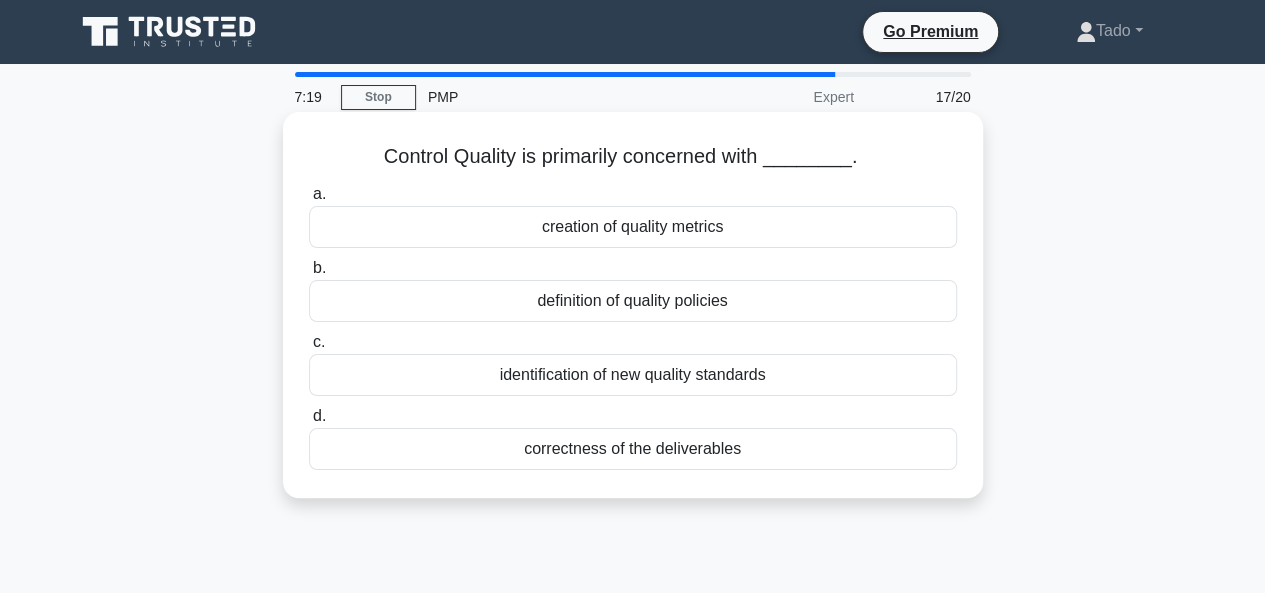 click on "correctness of the deliverables" at bounding box center [633, 449] 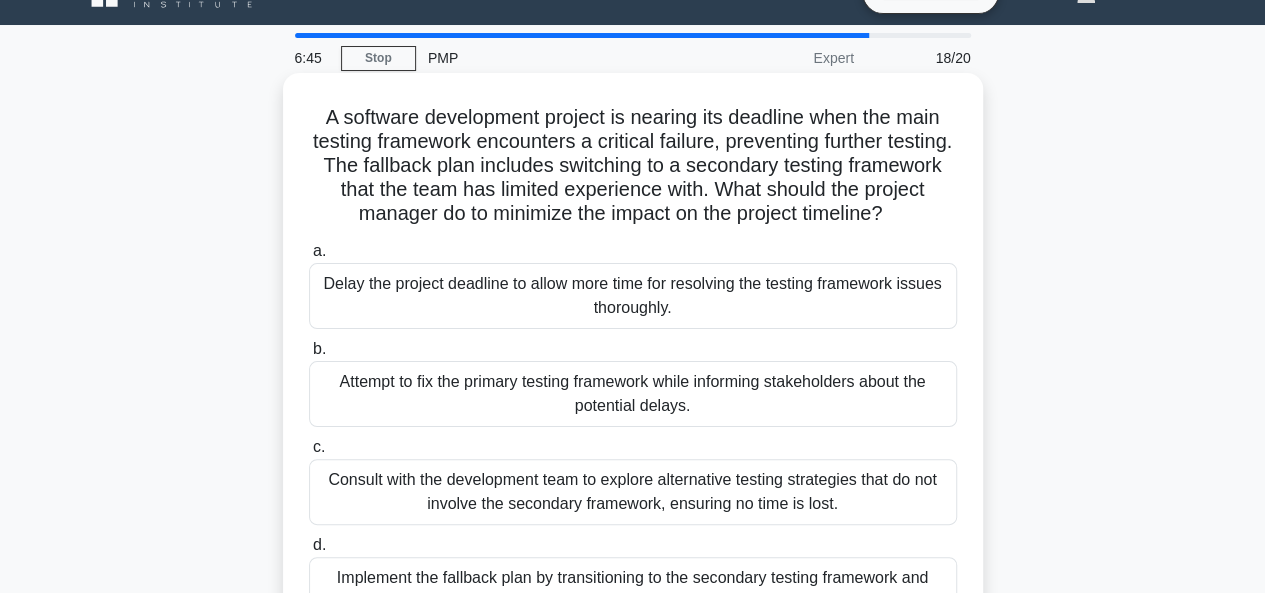 scroll, scrollTop: 100, scrollLeft: 0, axis: vertical 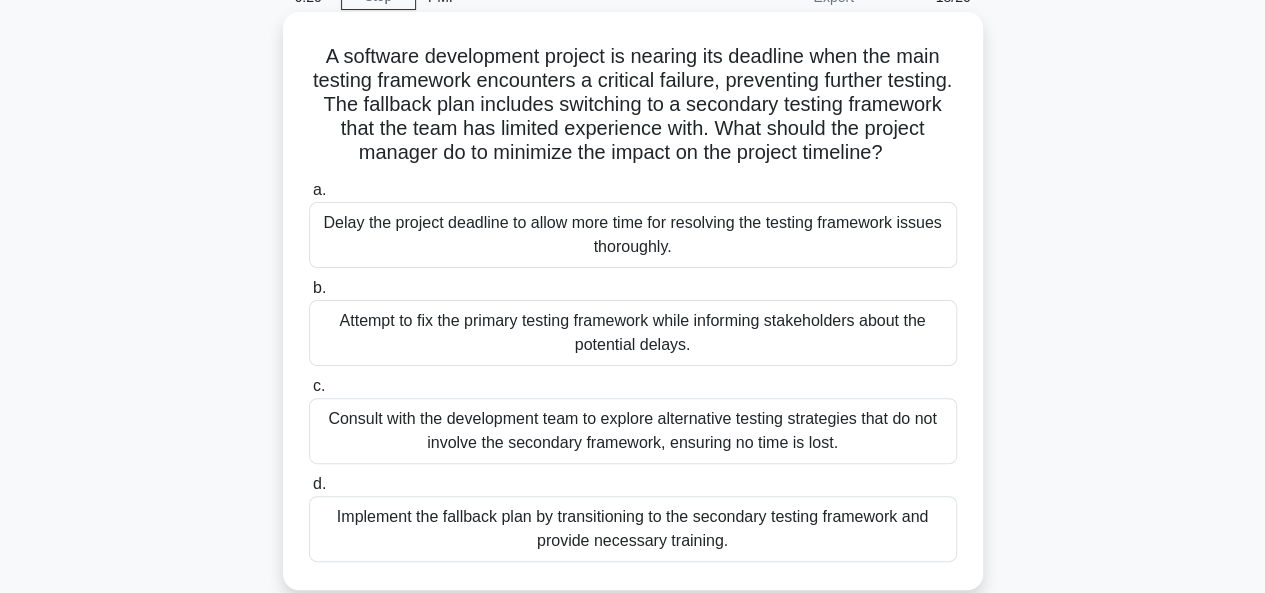 click on "Implement the fallback plan by transitioning to the secondary testing framework and provide necessary training." at bounding box center [633, 529] 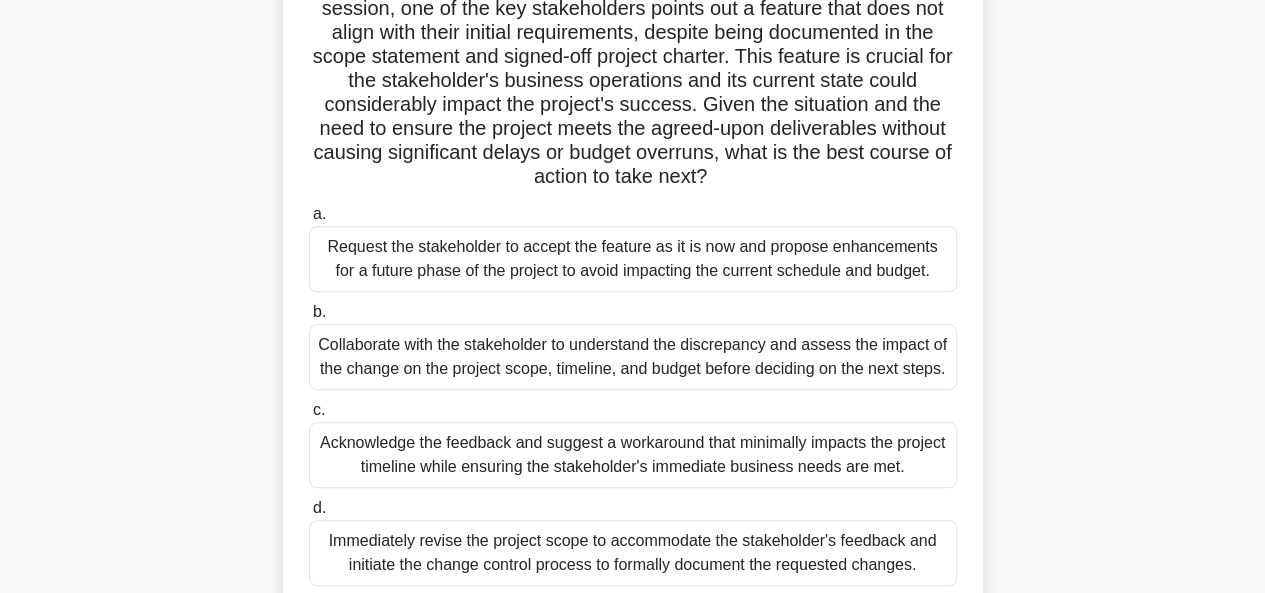 scroll, scrollTop: 300, scrollLeft: 0, axis: vertical 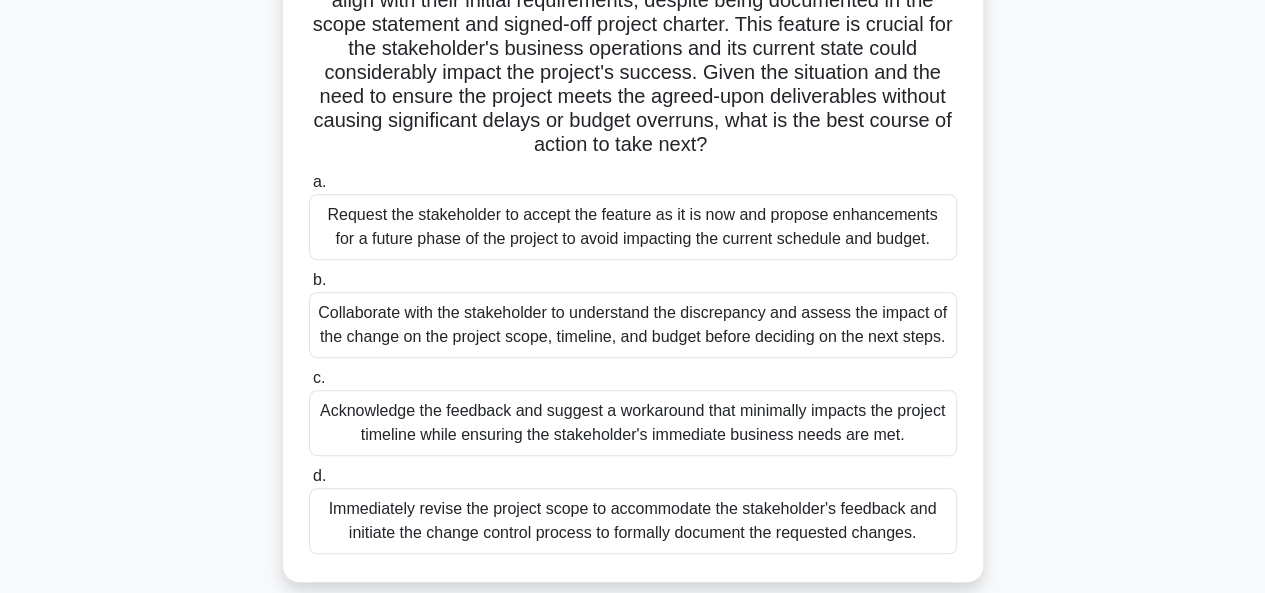click on "Collaborate with the stakeholder to understand the discrepancy and assess the impact of the change on the project scope, timeline, and budget before deciding on the next steps." at bounding box center [633, 325] 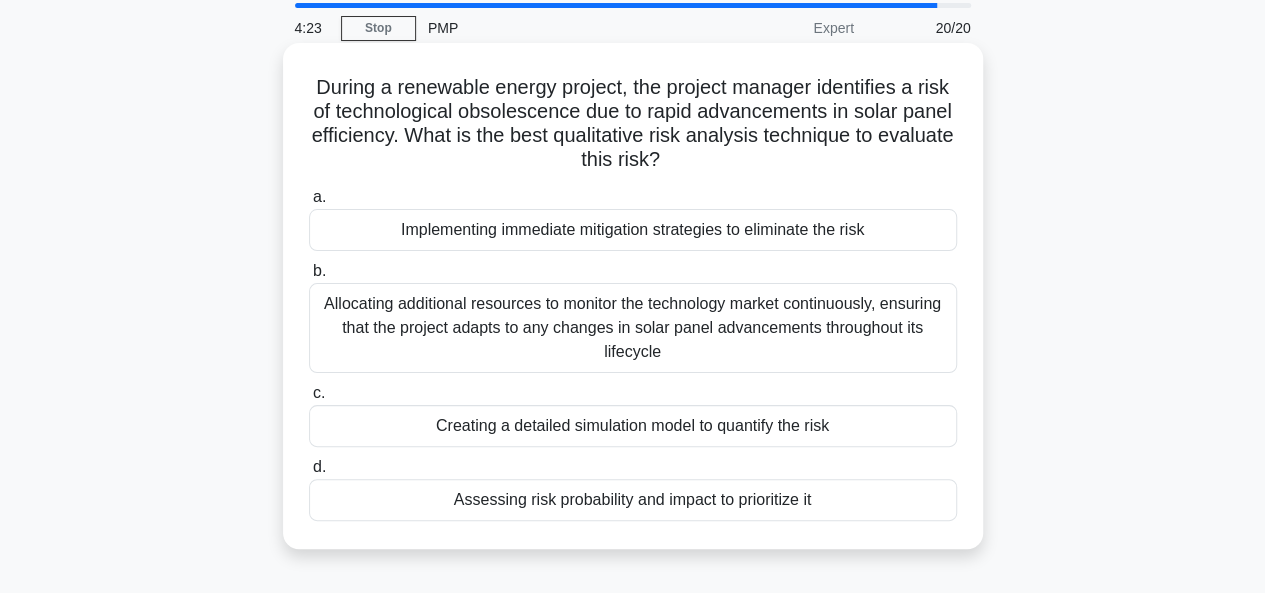 scroll, scrollTop: 100, scrollLeft: 0, axis: vertical 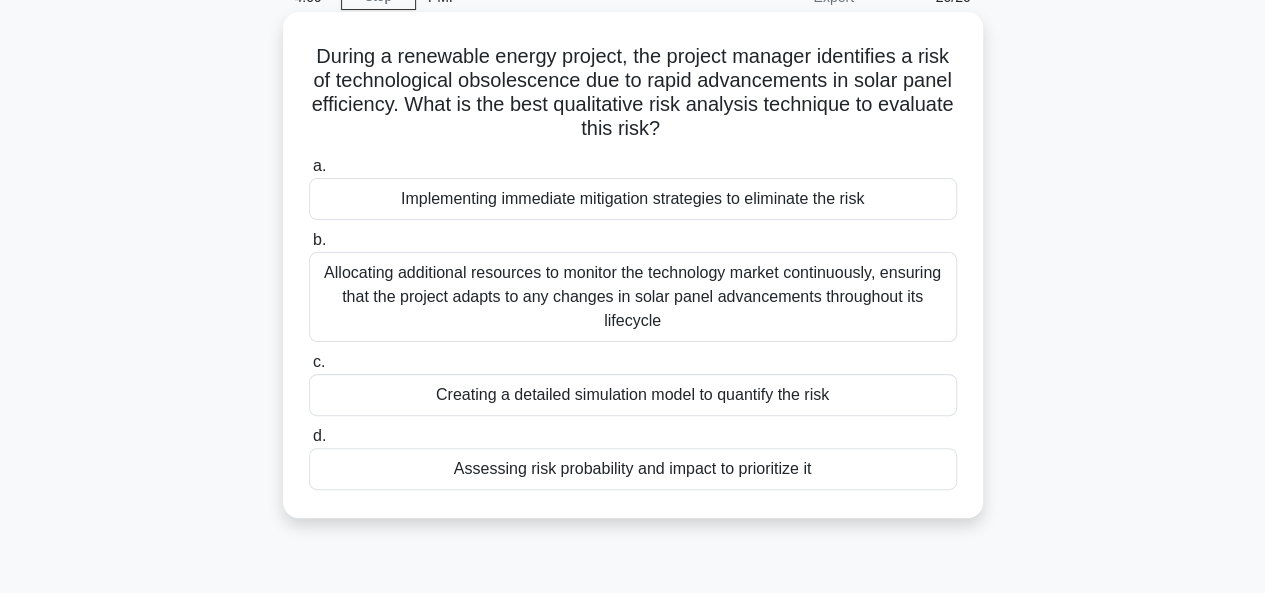 click on "Assessing risk probability and impact to prioritize it" at bounding box center (633, 469) 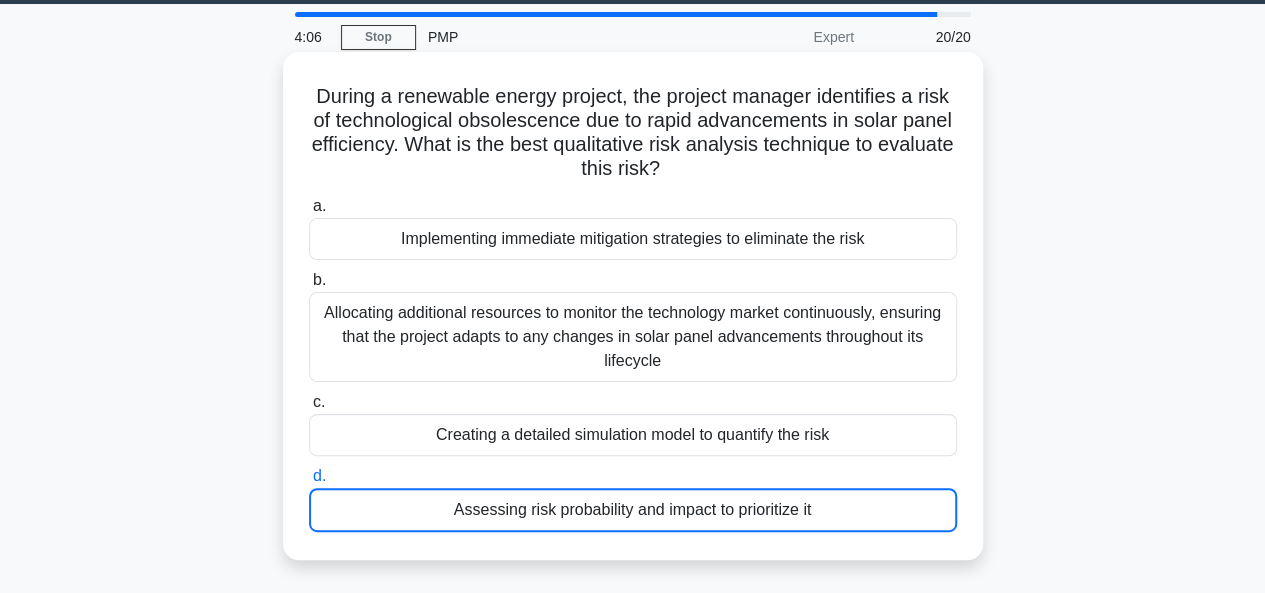 scroll, scrollTop: 0, scrollLeft: 0, axis: both 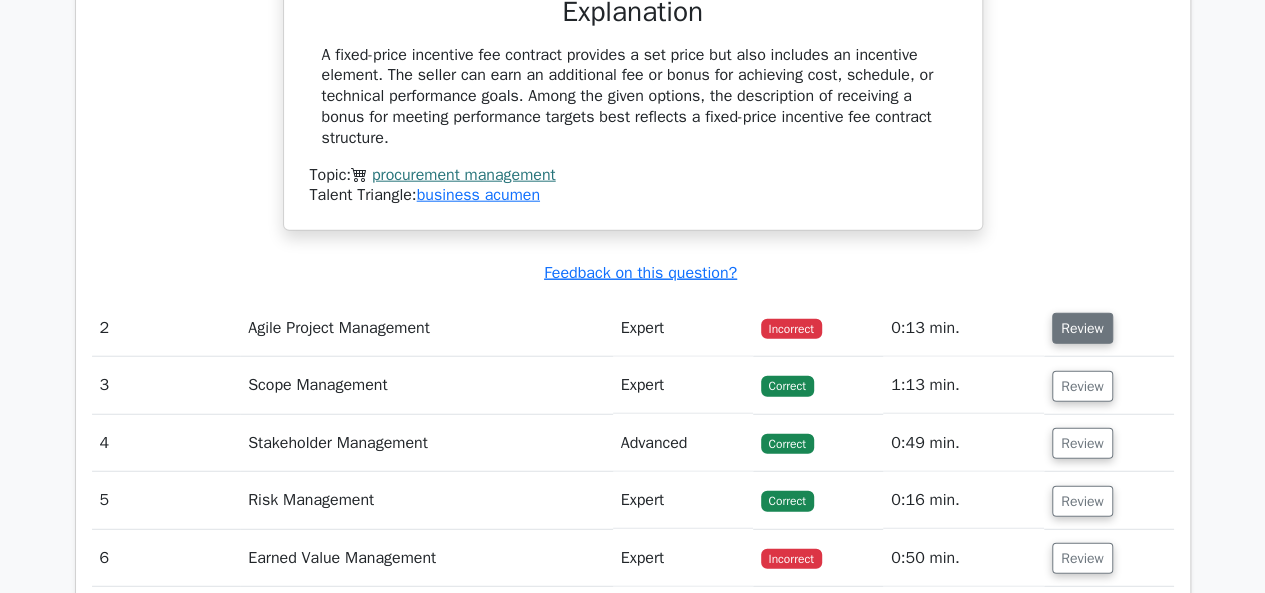 click on "Review" at bounding box center (1082, 328) 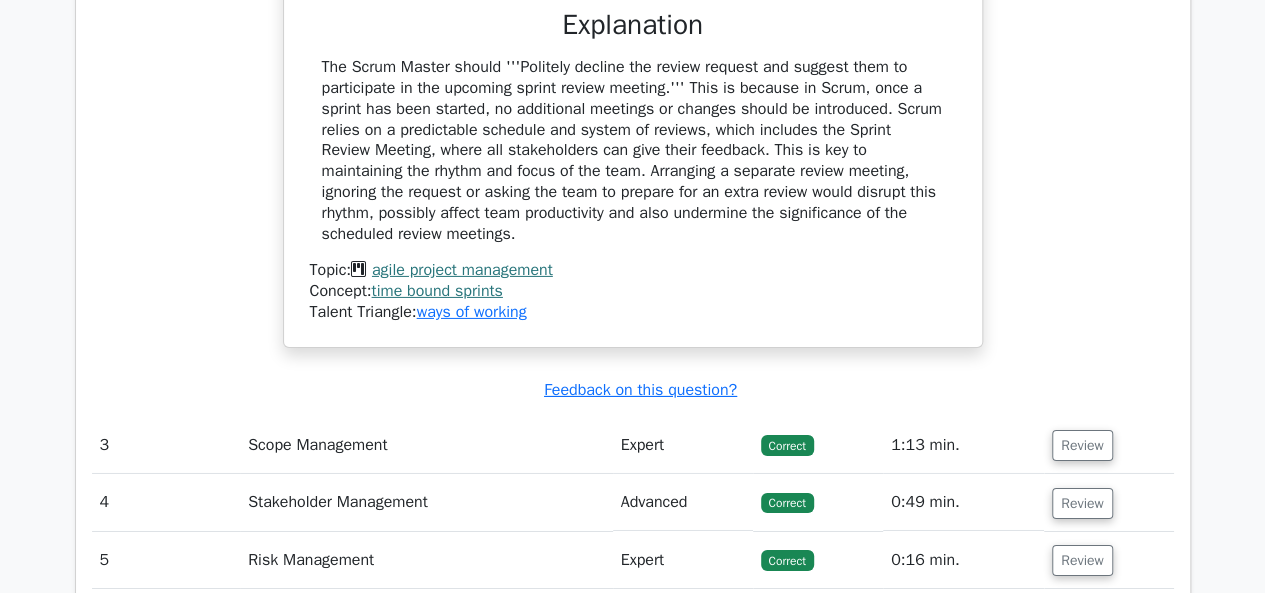 scroll, scrollTop: 3200, scrollLeft: 0, axis: vertical 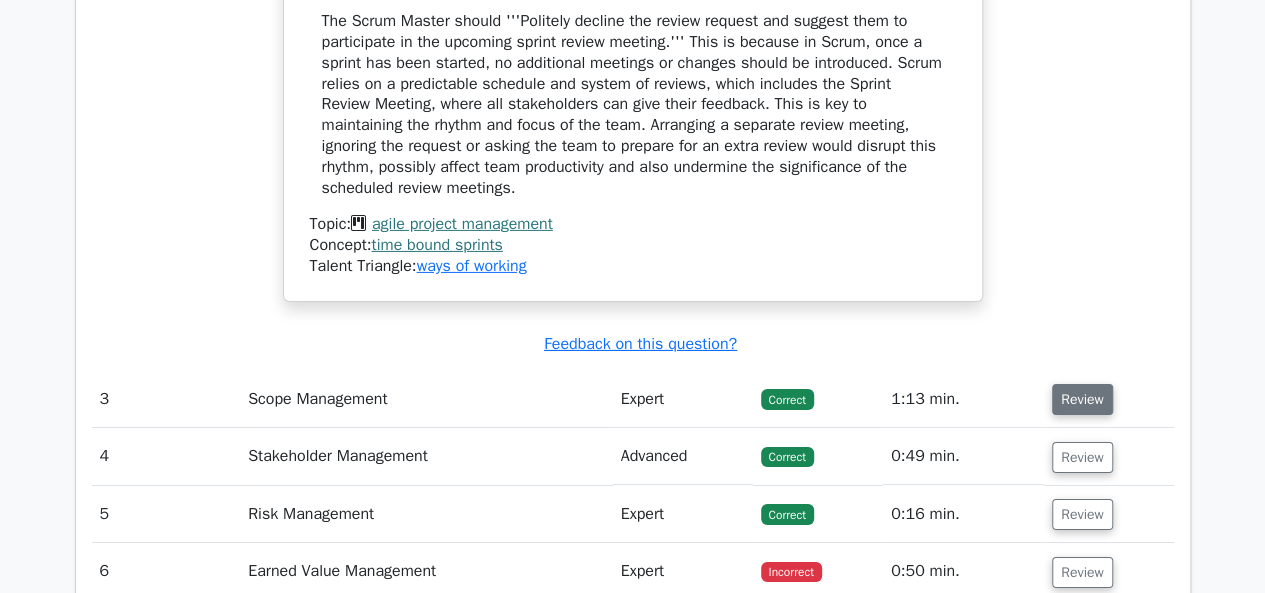 click on "Review" at bounding box center [1082, 399] 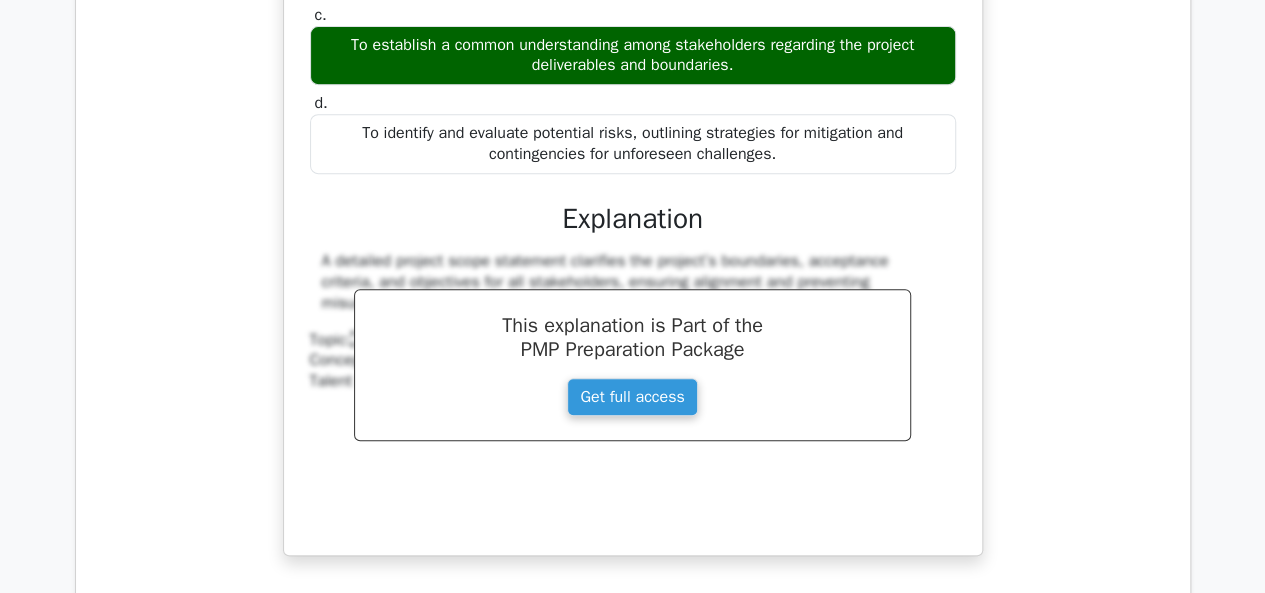scroll, scrollTop: 4400, scrollLeft: 0, axis: vertical 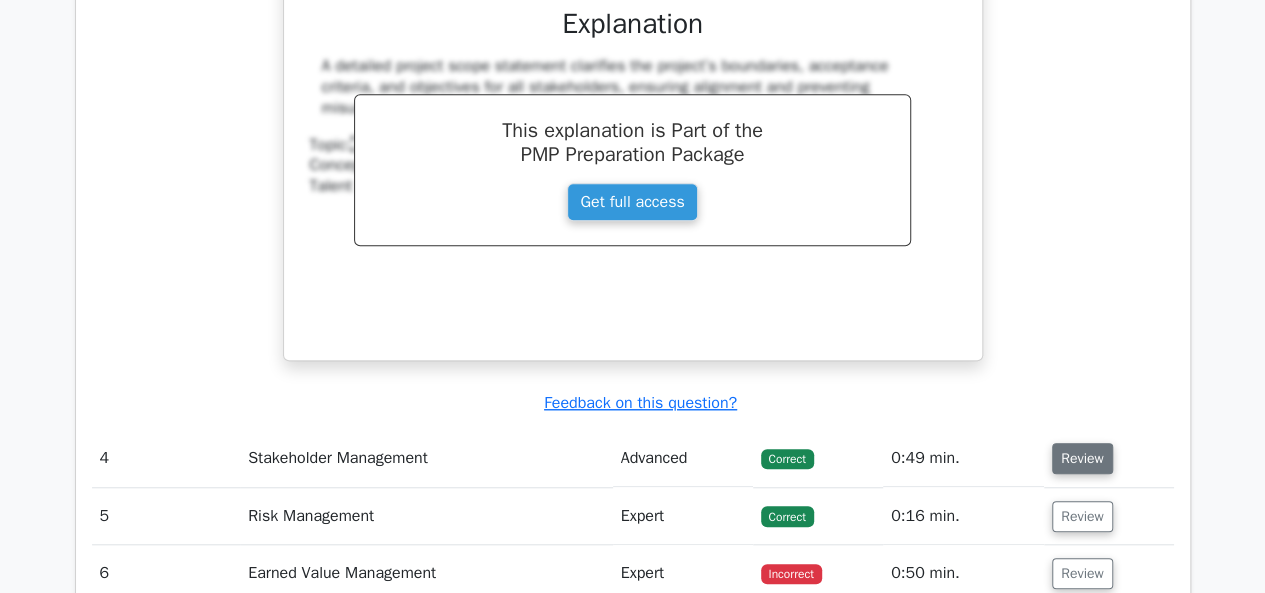click on "Review" at bounding box center (1082, 458) 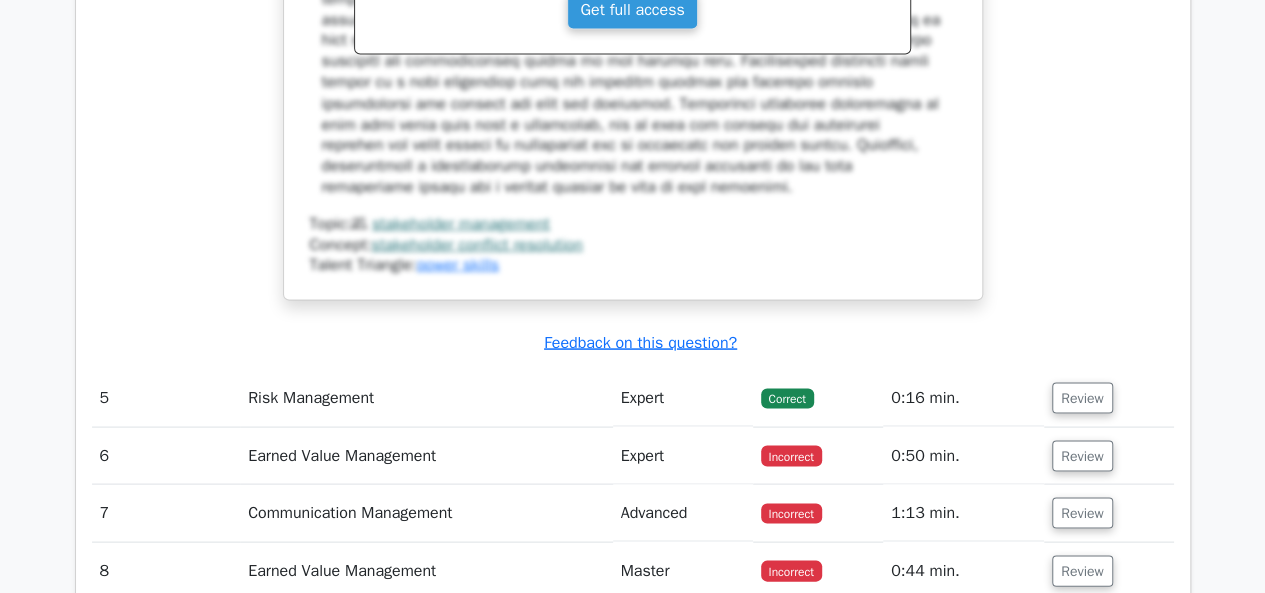 scroll, scrollTop: 5700, scrollLeft: 0, axis: vertical 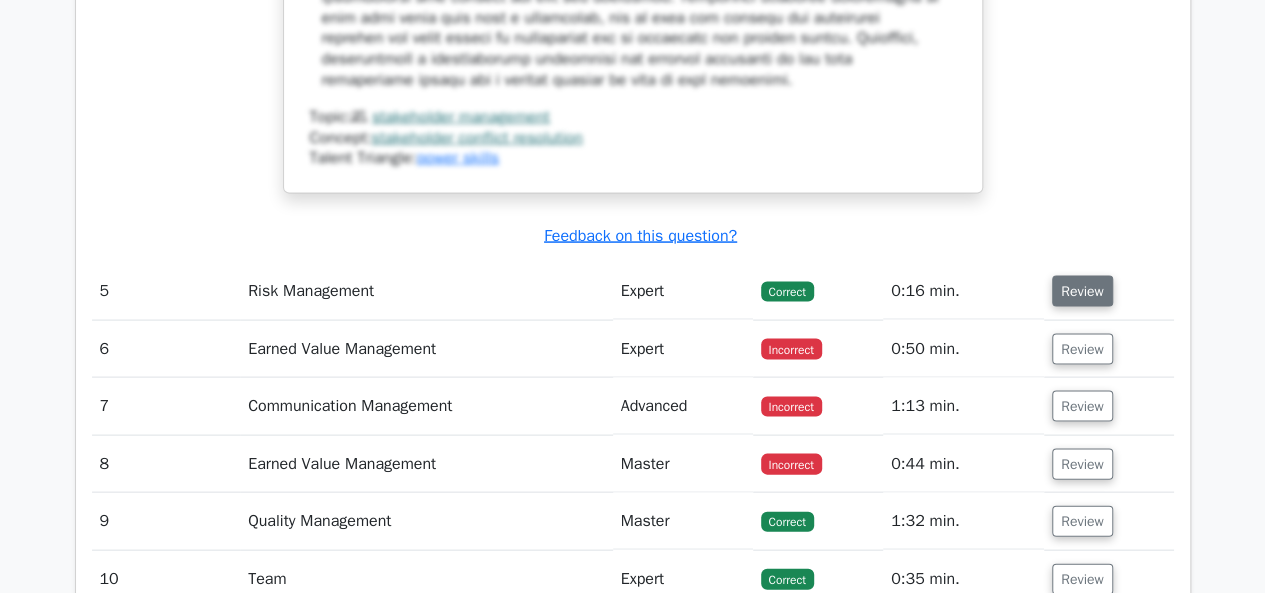 click on "Review" at bounding box center [1082, 291] 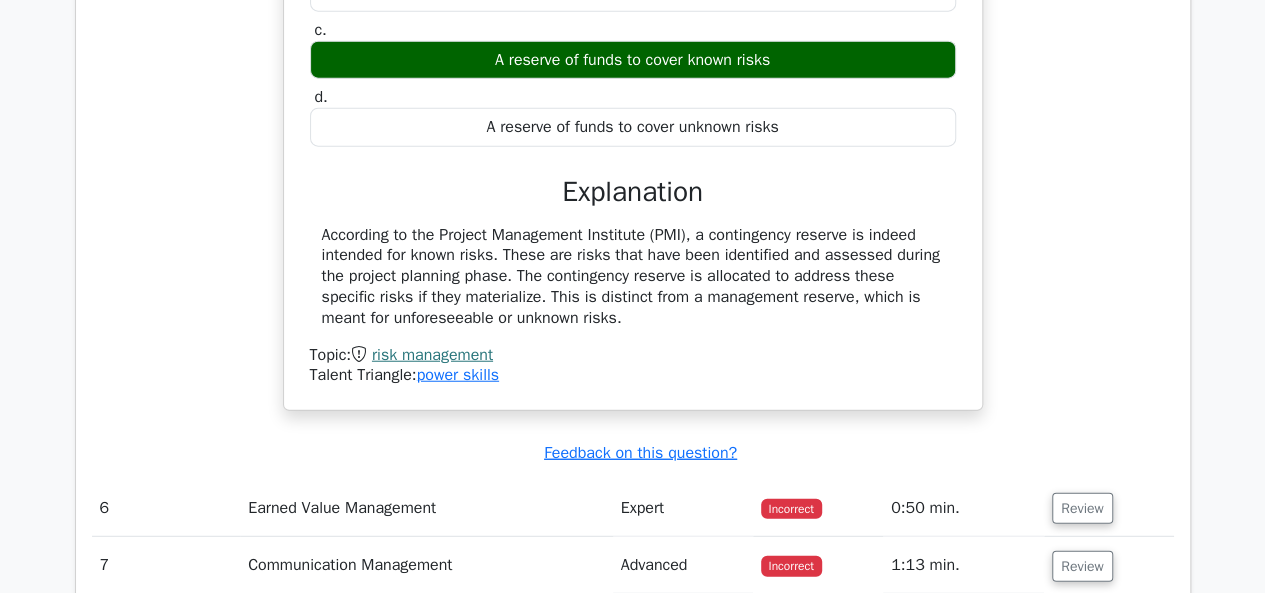 scroll, scrollTop: 6300, scrollLeft: 0, axis: vertical 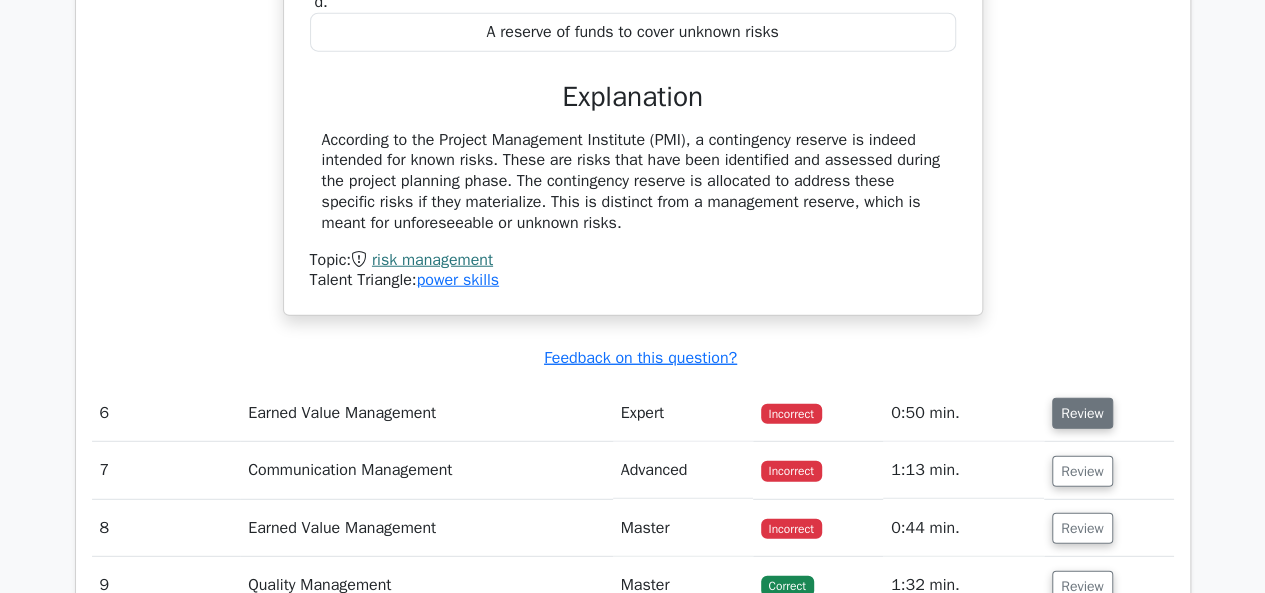 click on "Review" at bounding box center [1082, 413] 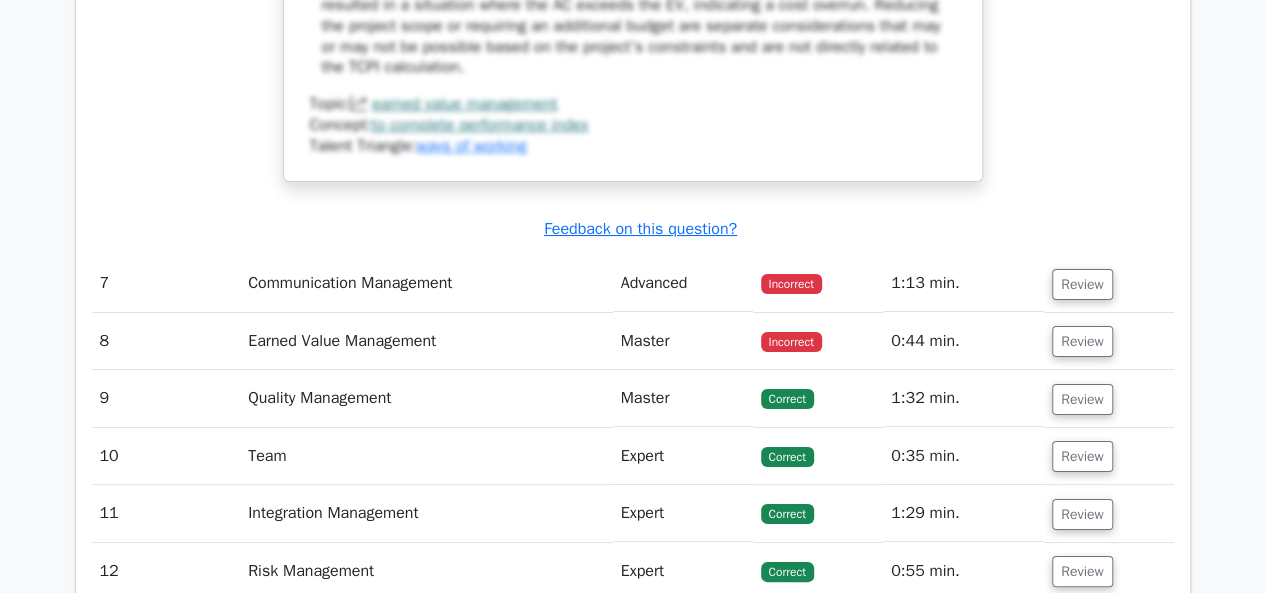 scroll, scrollTop: 7500, scrollLeft: 0, axis: vertical 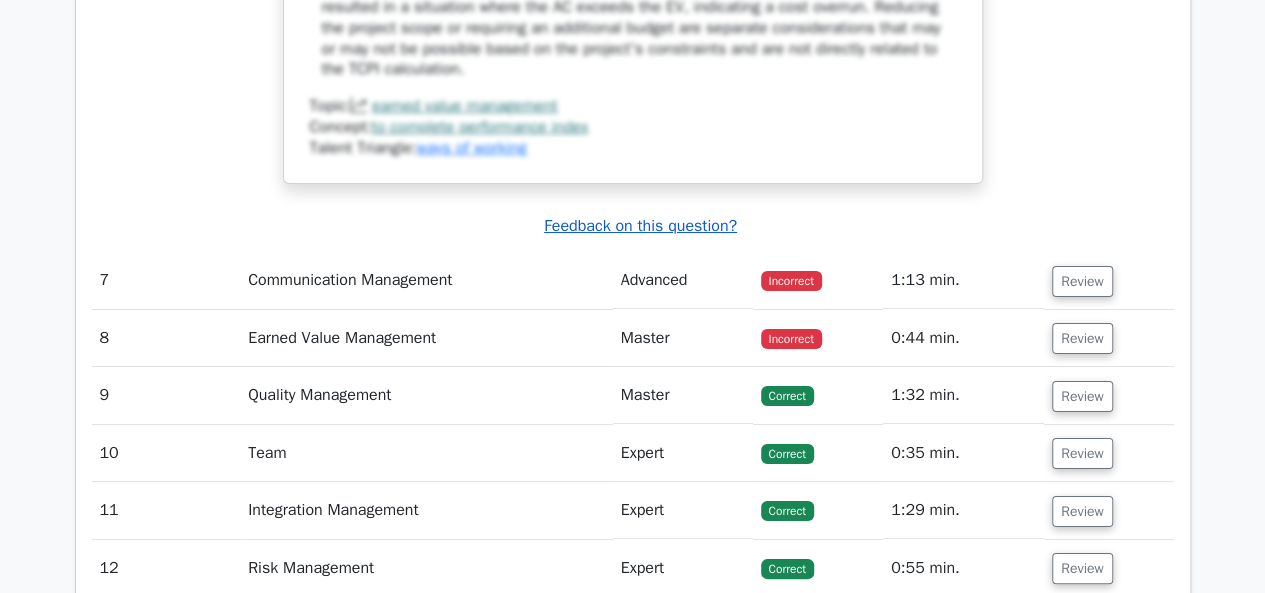 click on "Feedback on this question?" at bounding box center [640, 226] 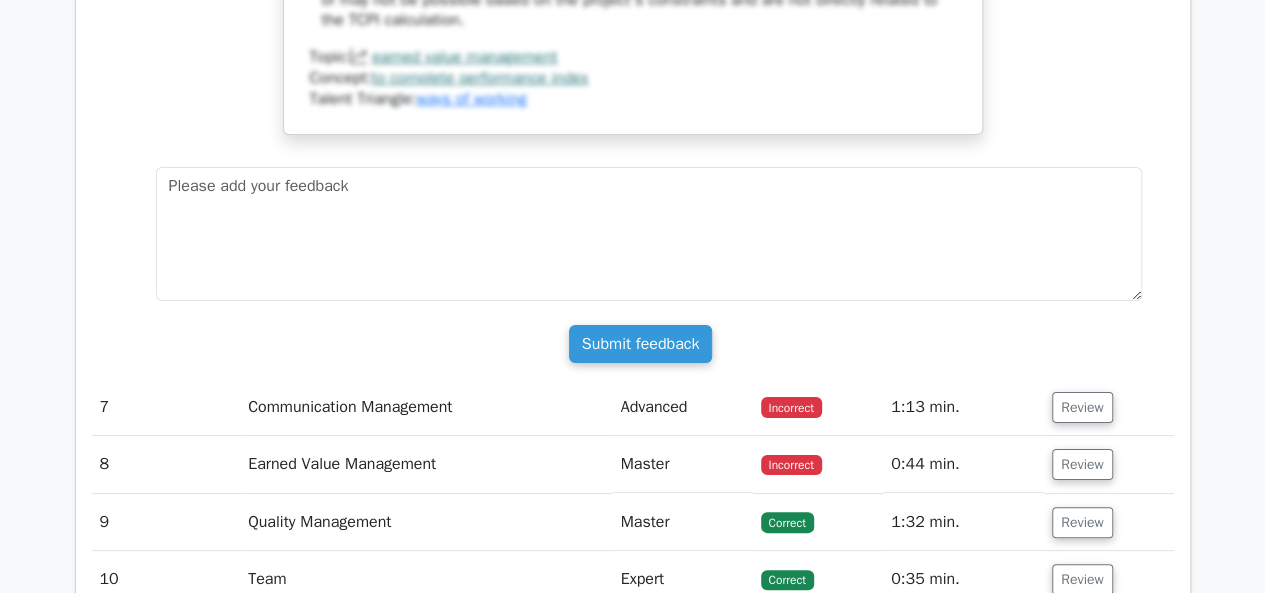 scroll, scrollTop: 7600, scrollLeft: 0, axis: vertical 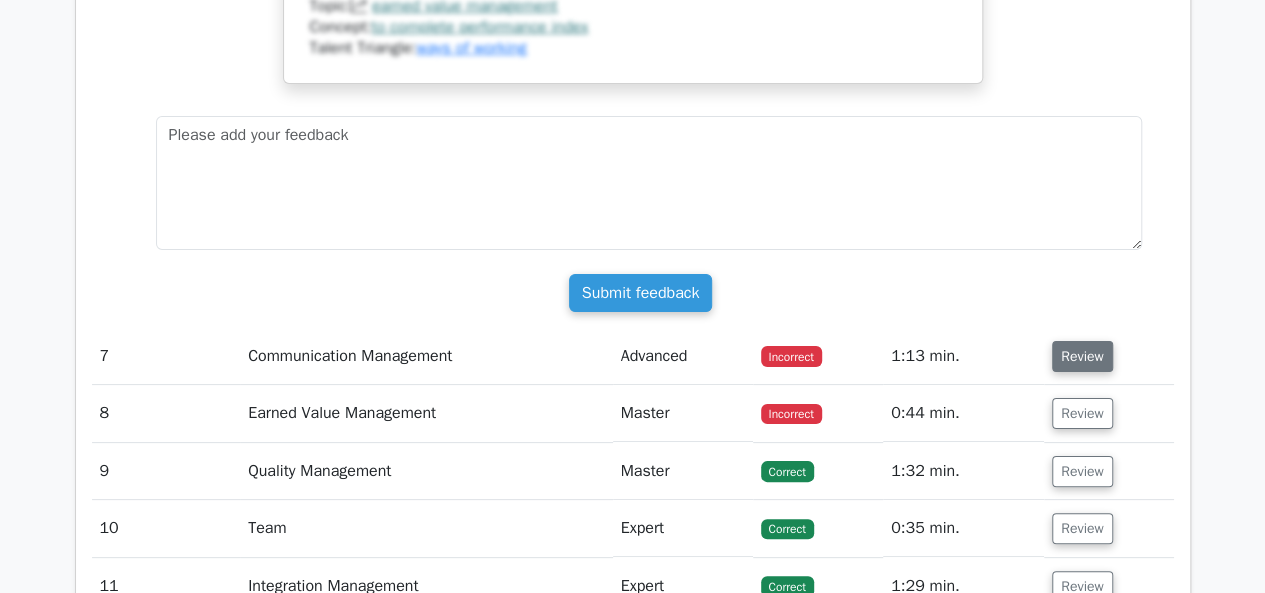 click on "Review" at bounding box center (1082, 356) 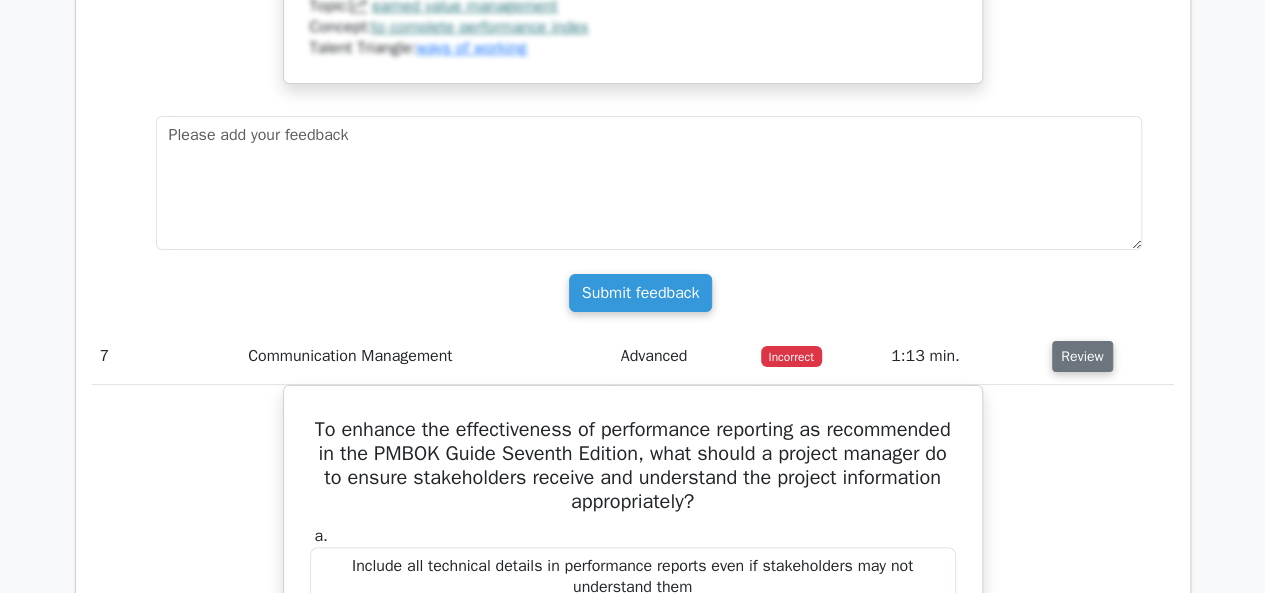 click on "Review" at bounding box center [1082, 356] 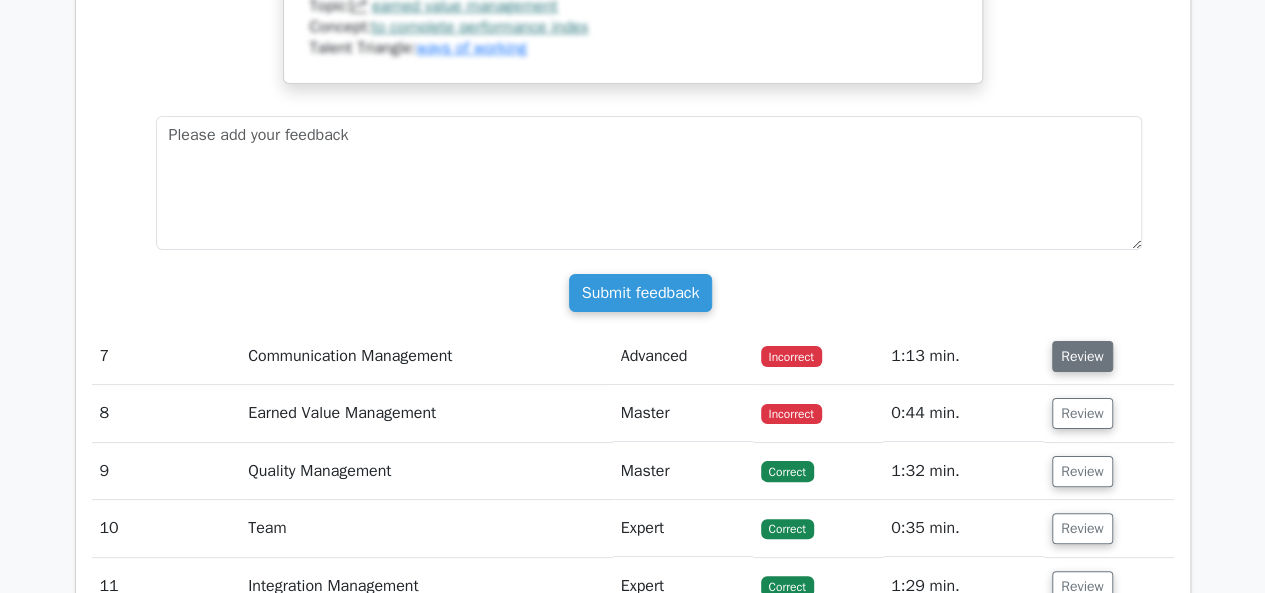 click on "Review" at bounding box center (1082, 356) 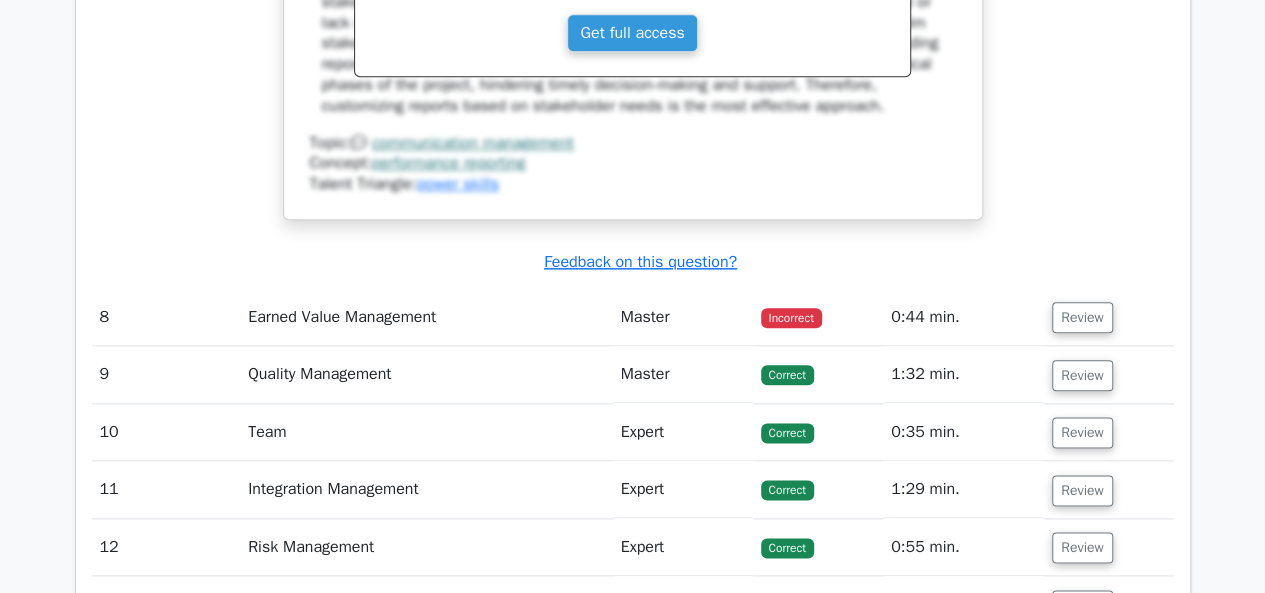 scroll, scrollTop: 8600, scrollLeft: 0, axis: vertical 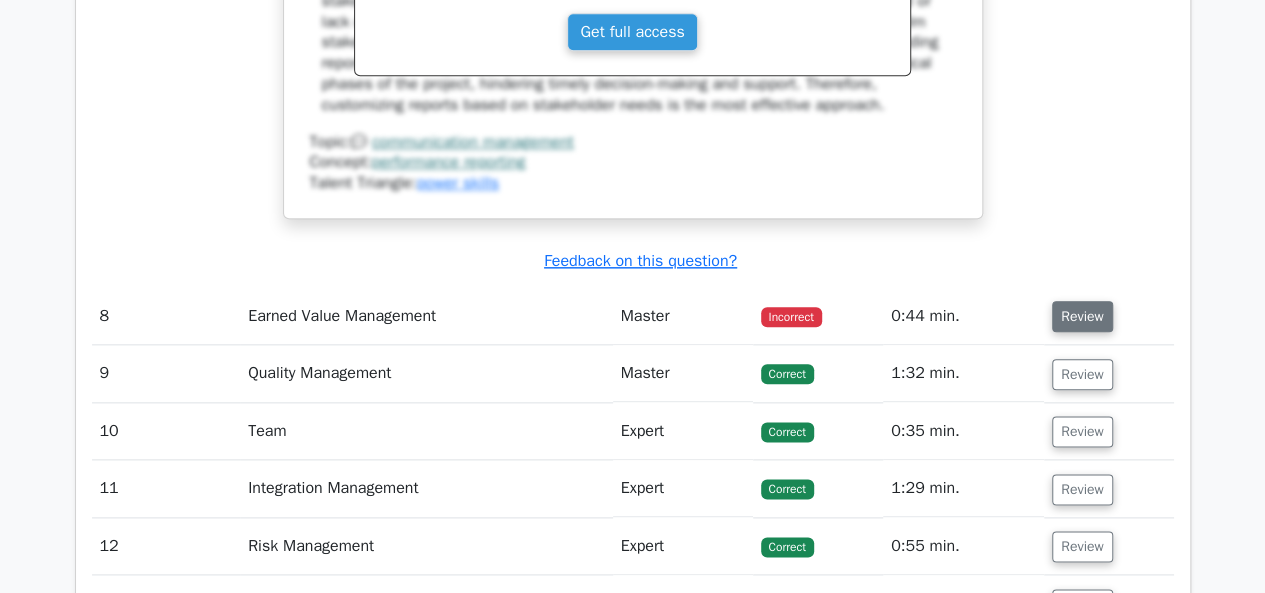 click on "Review" at bounding box center (1082, 316) 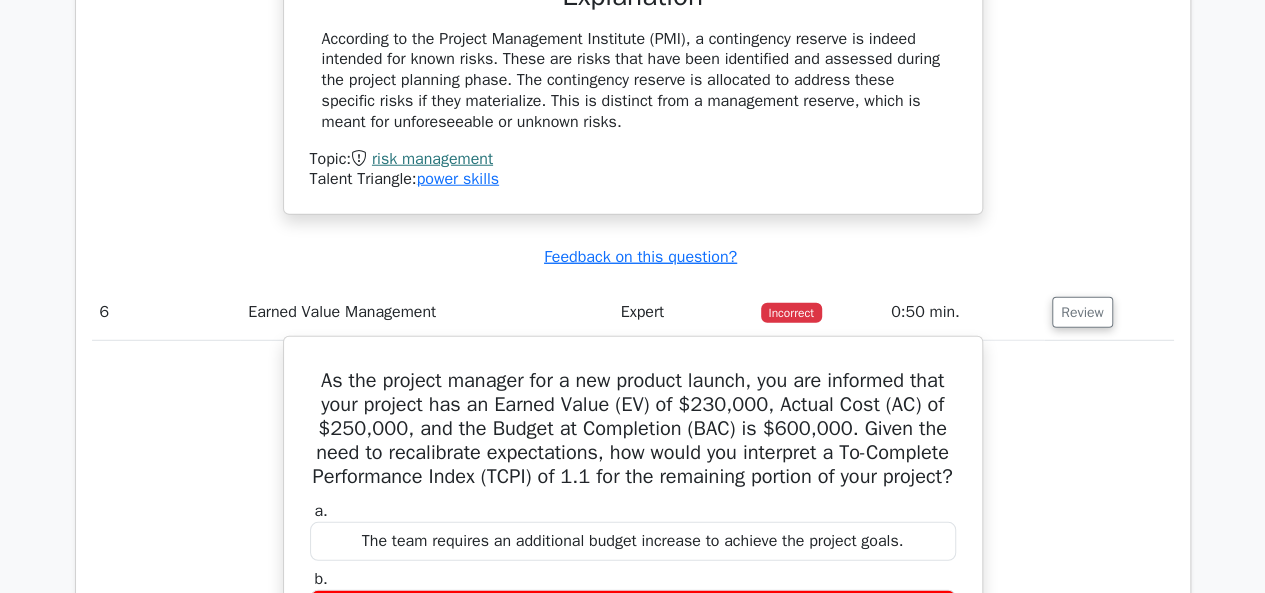 scroll, scrollTop: 6400, scrollLeft: 0, axis: vertical 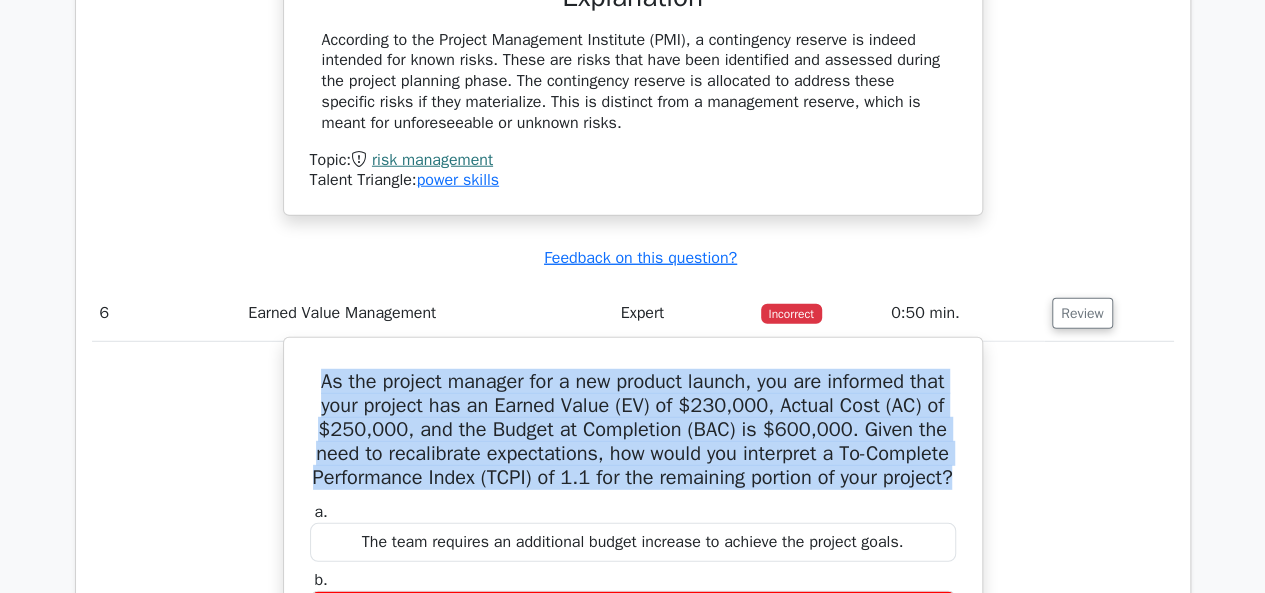 drag, startPoint x: 716, startPoint y: 480, endPoint x: 325, endPoint y: 345, distance: 413.6496 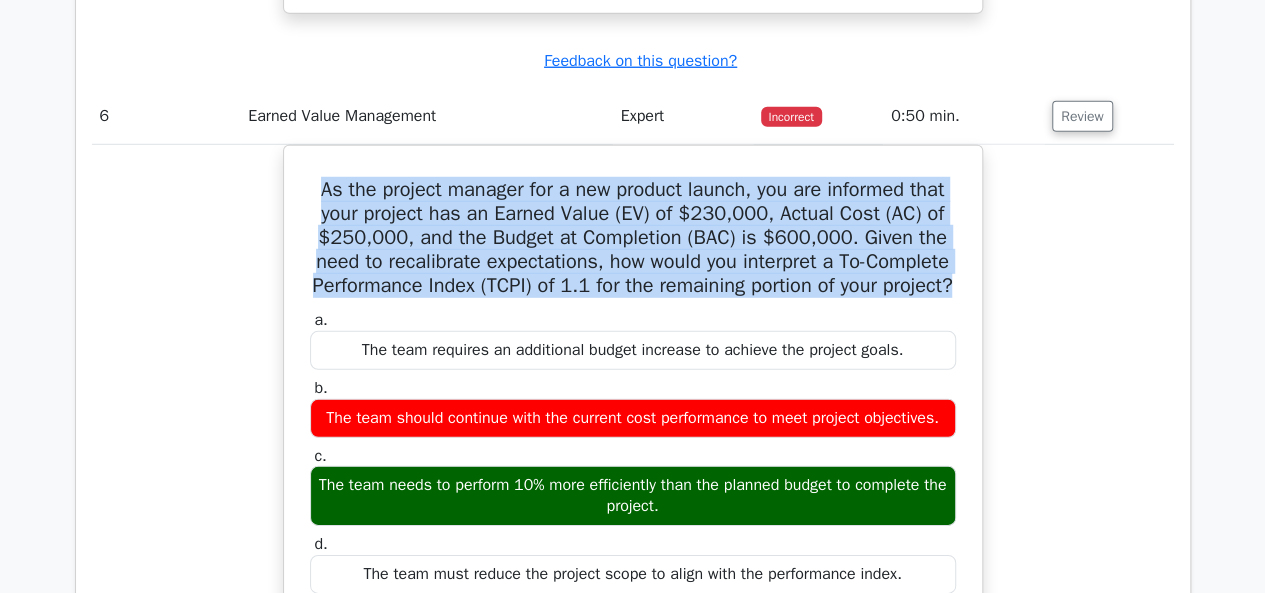 scroll, scrollTop: 6600, scrollLeft: 0, axis: vertical 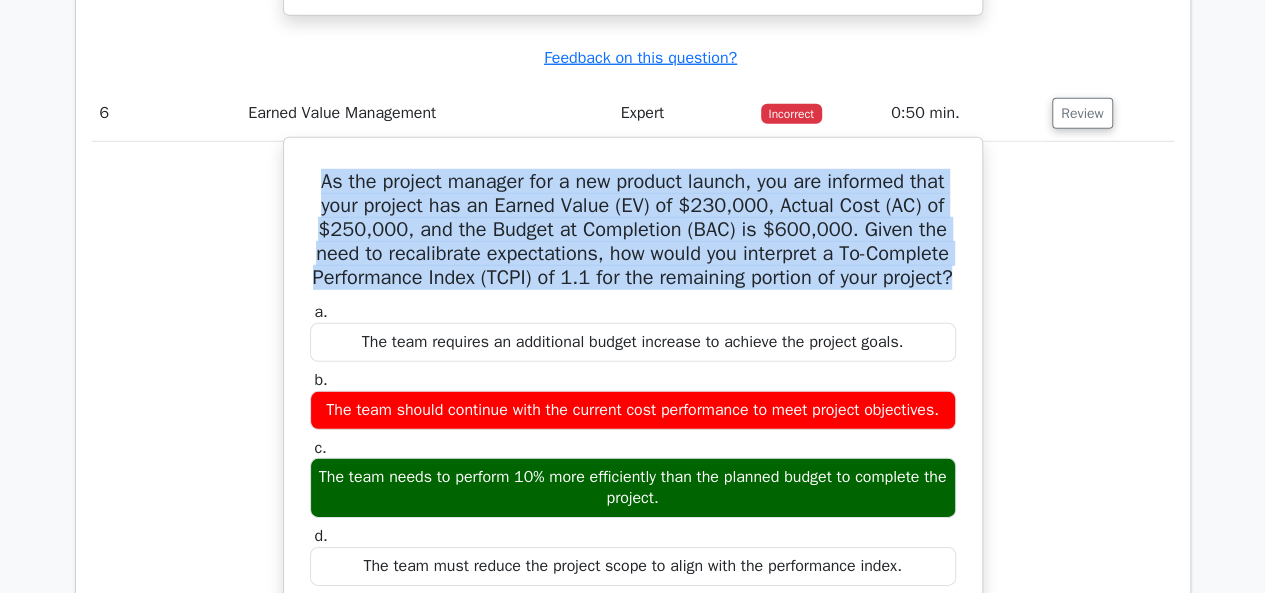 click on "As the project manager for a new product launch, you are informed that your project has an Earned Value (EV) of $[CURRENCY], Actual Cost (AC) of $[CURRENCY], and the Budget at Completion (BAC) is $[CURRENCY]. Given the need to recalibrate expectations, how would you interpret a To-Complete Performance Index (TCPI) of [NUMBER] for the remaining portion of your project?
a.
The team requires an additional budget increase to achieve the project goals.
b. c." at bounding box center (633, 607) 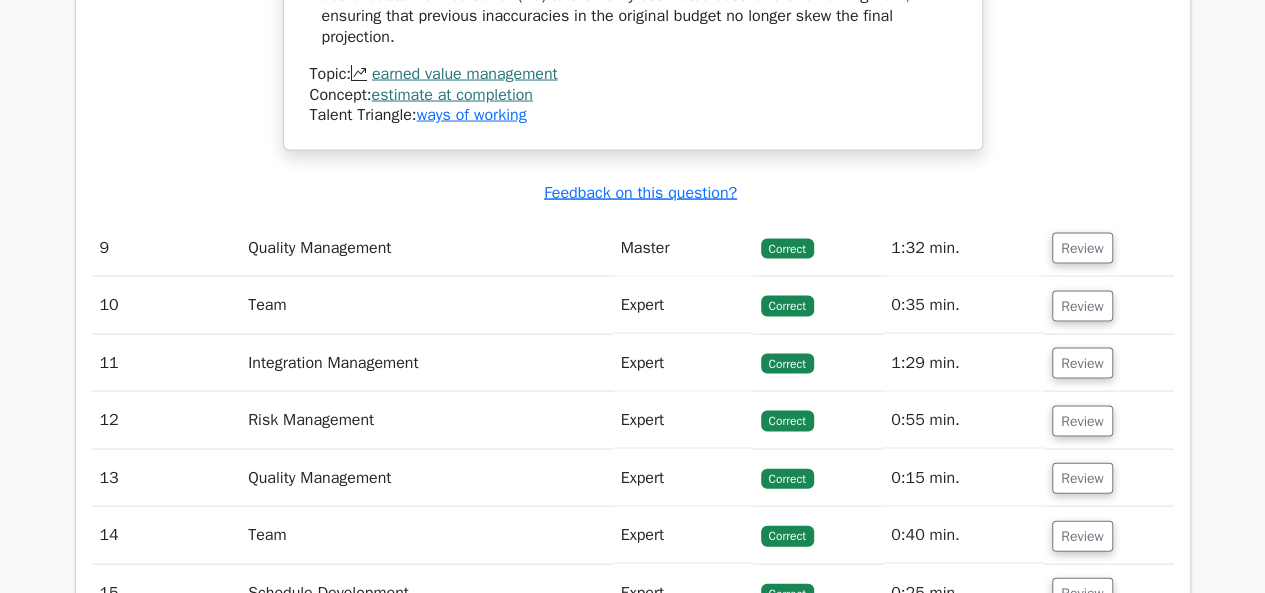 scroll, scrollTop: 9700, scrollLeft: 0, axis: vertical 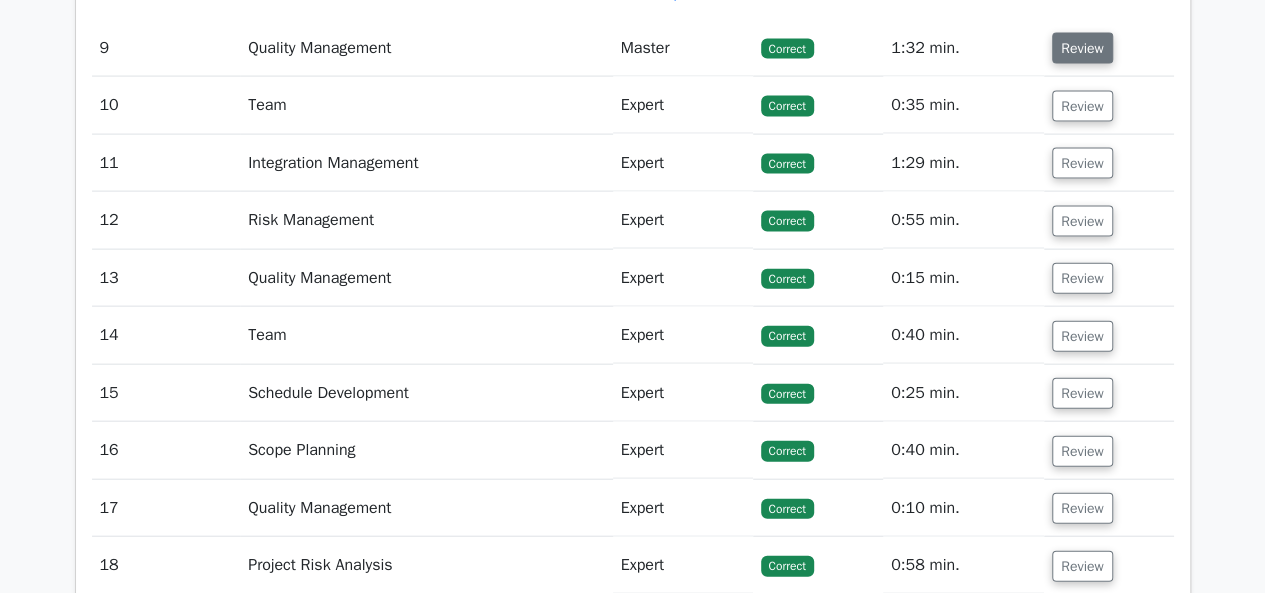 click on "Review" at bounding box center (1082, 48) 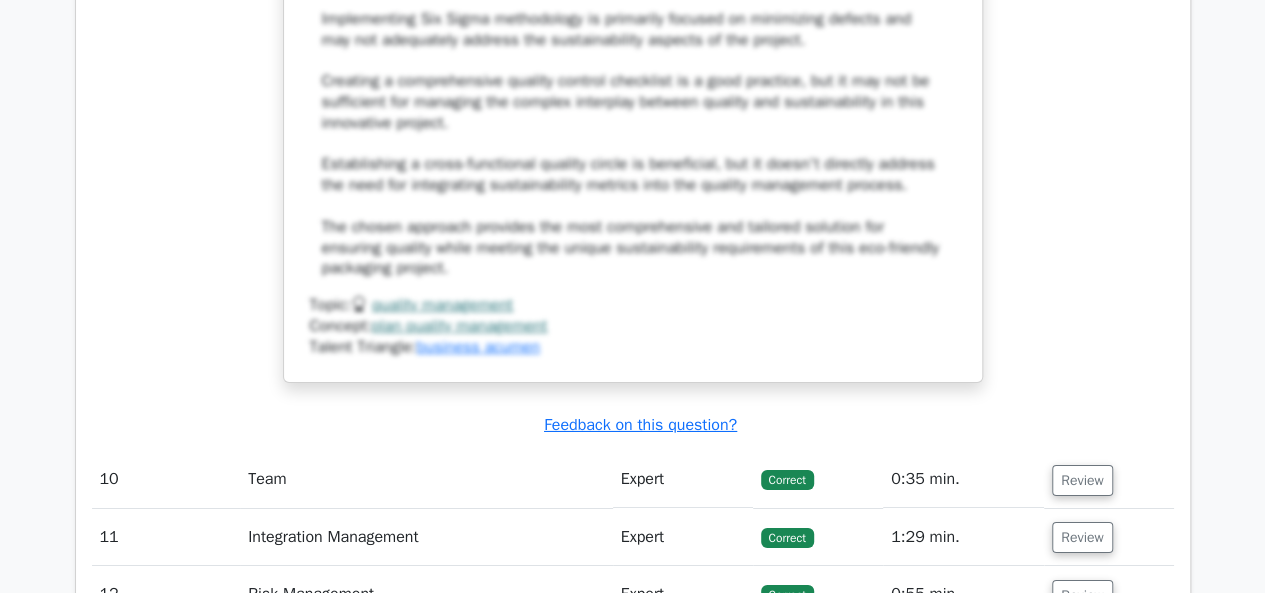 scroll, scrollTop: 11100, scrollLeft: 0, axis: vertical 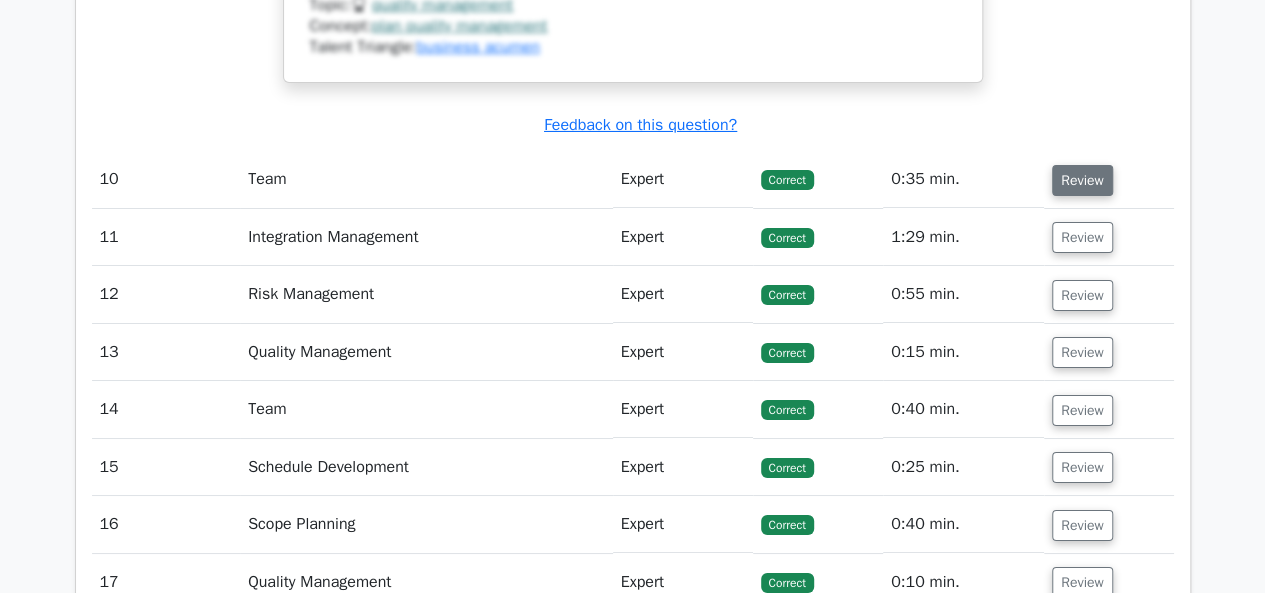 click on "Review" at bounding box center (1082, 180) 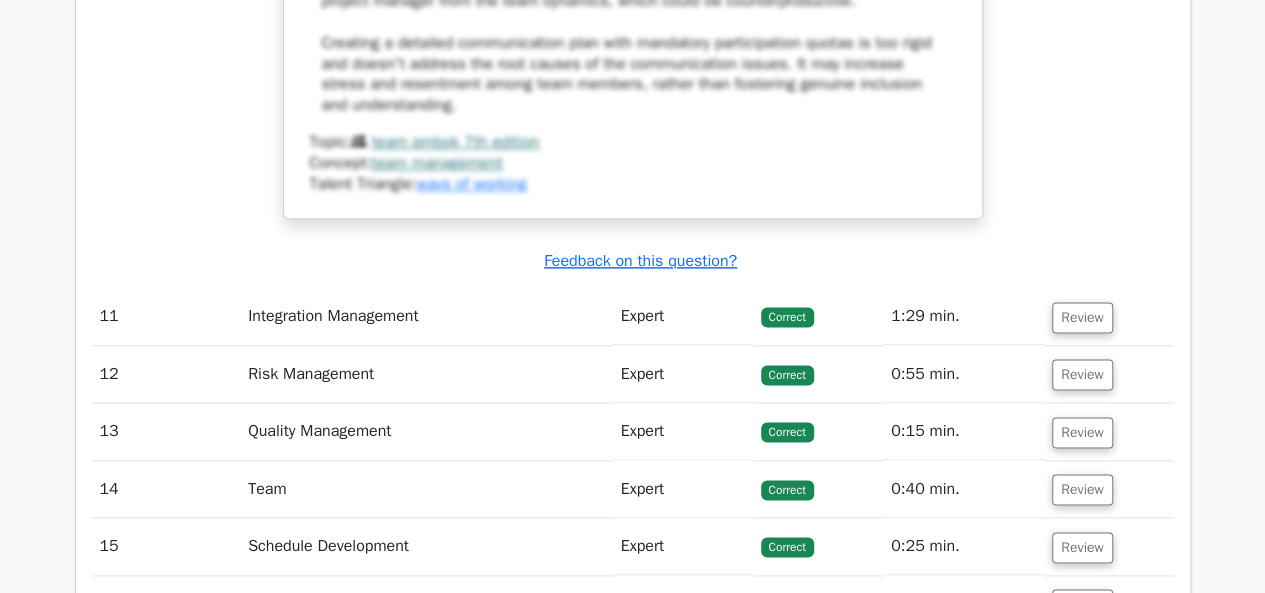scroll, scrollTop: 12700, scrollLeft: 0, axis: vertical 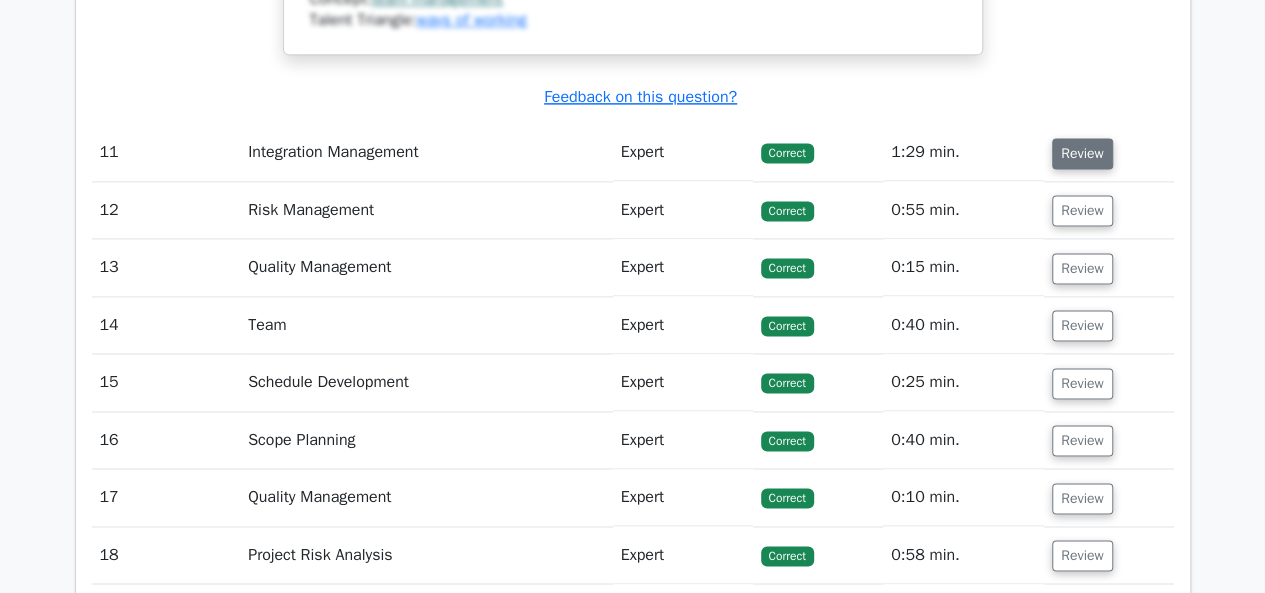click on "Review" at bounding box center (1082, 153) 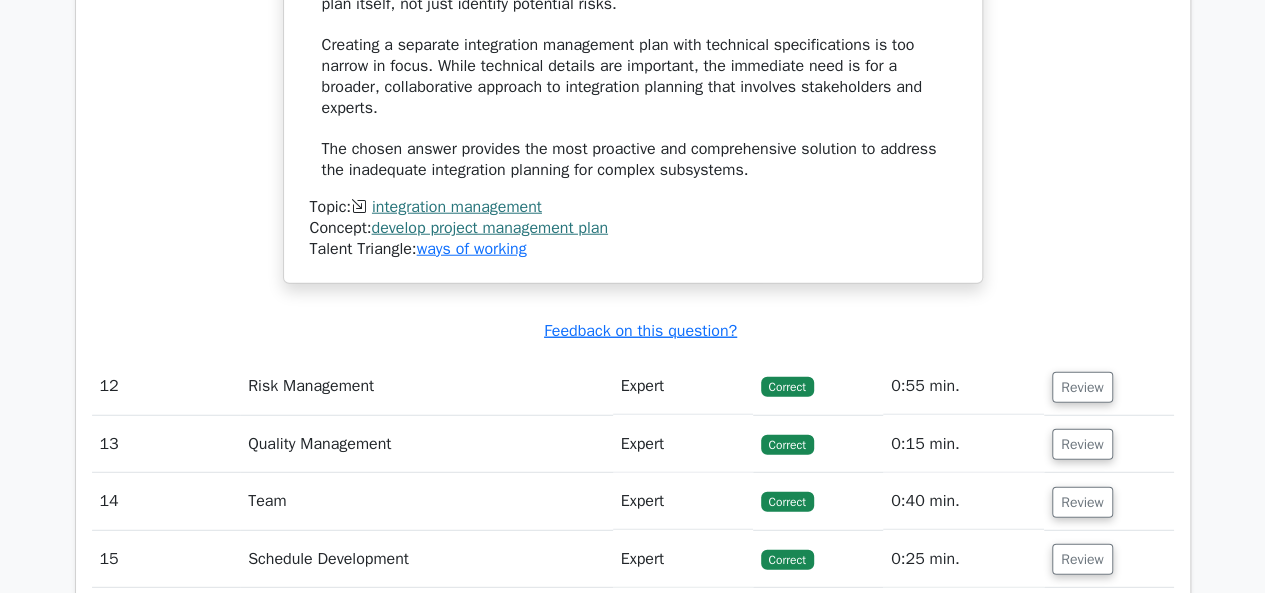 scroll, scrollTop: 14000, scrollLeft: 0, axis: vertical 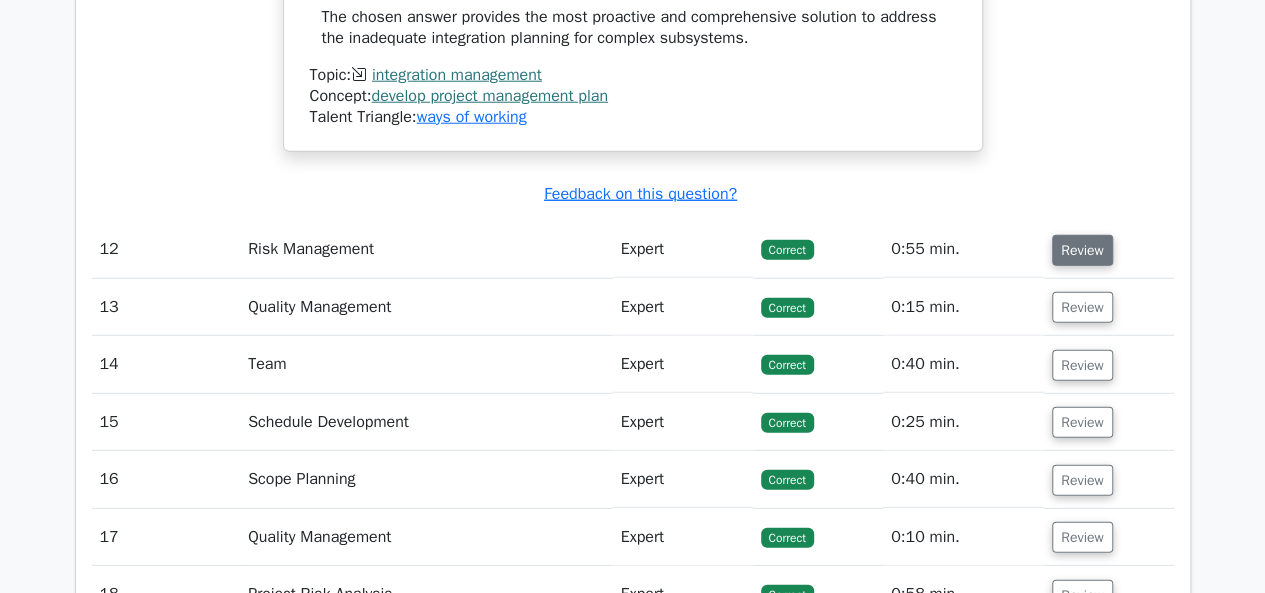 click on "Review" at bounding box center [1082, 250] 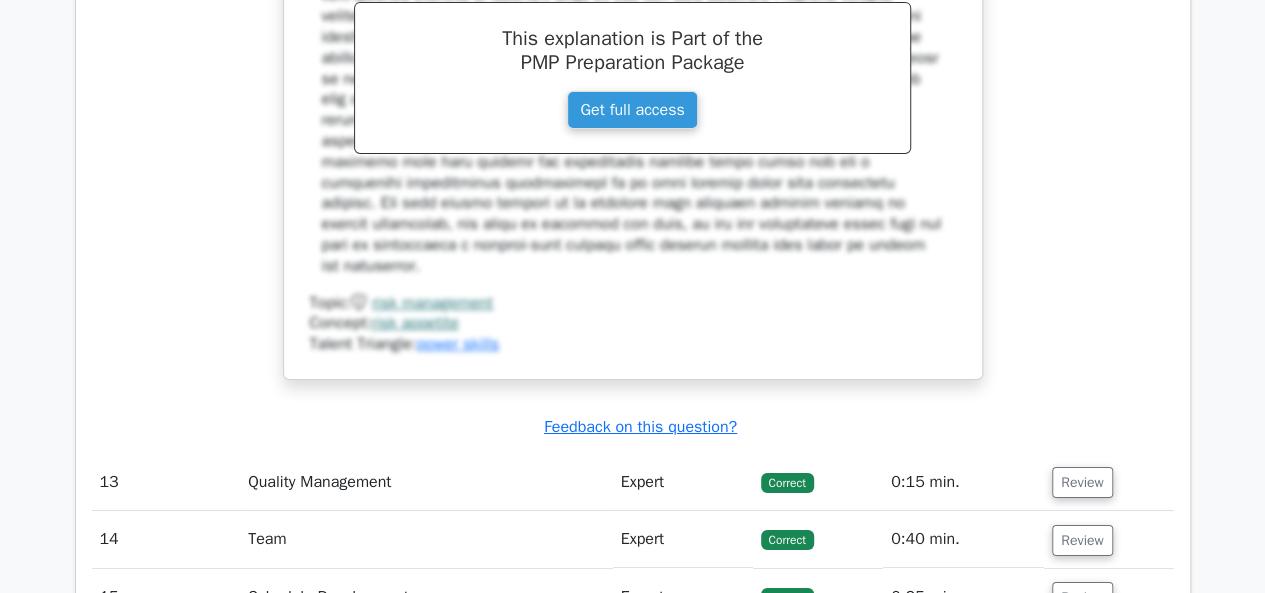 scroll, scrollTop: 14900, scrollLeft: 0, axis: vertical 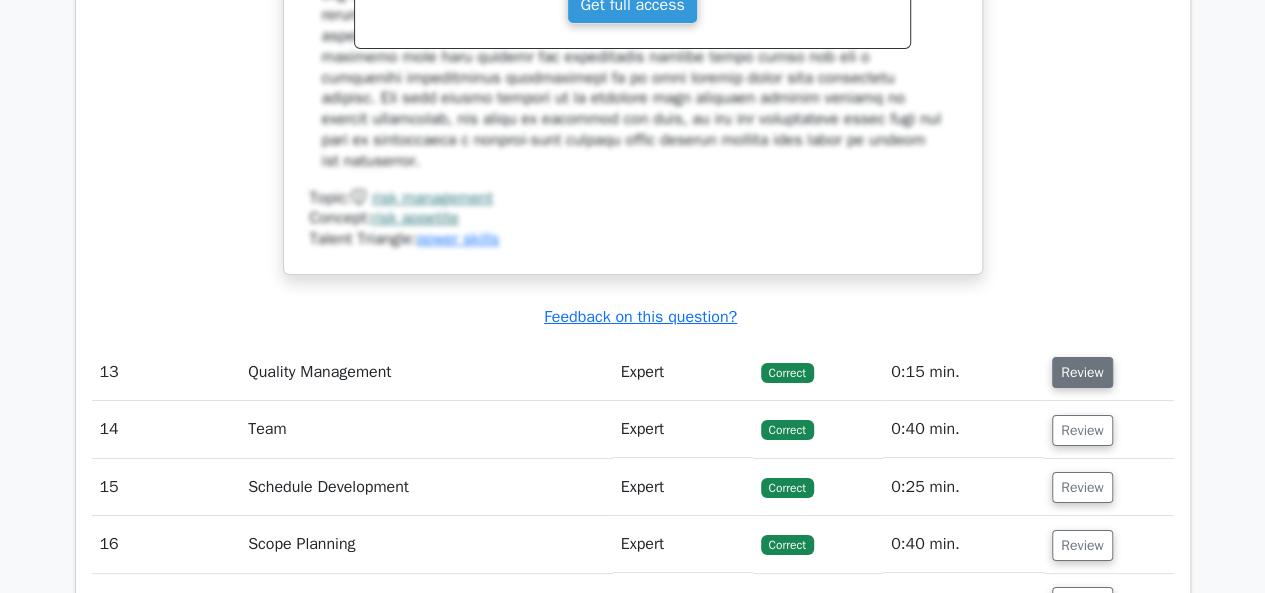 click on "Review" at bounding box center (1082, 372) 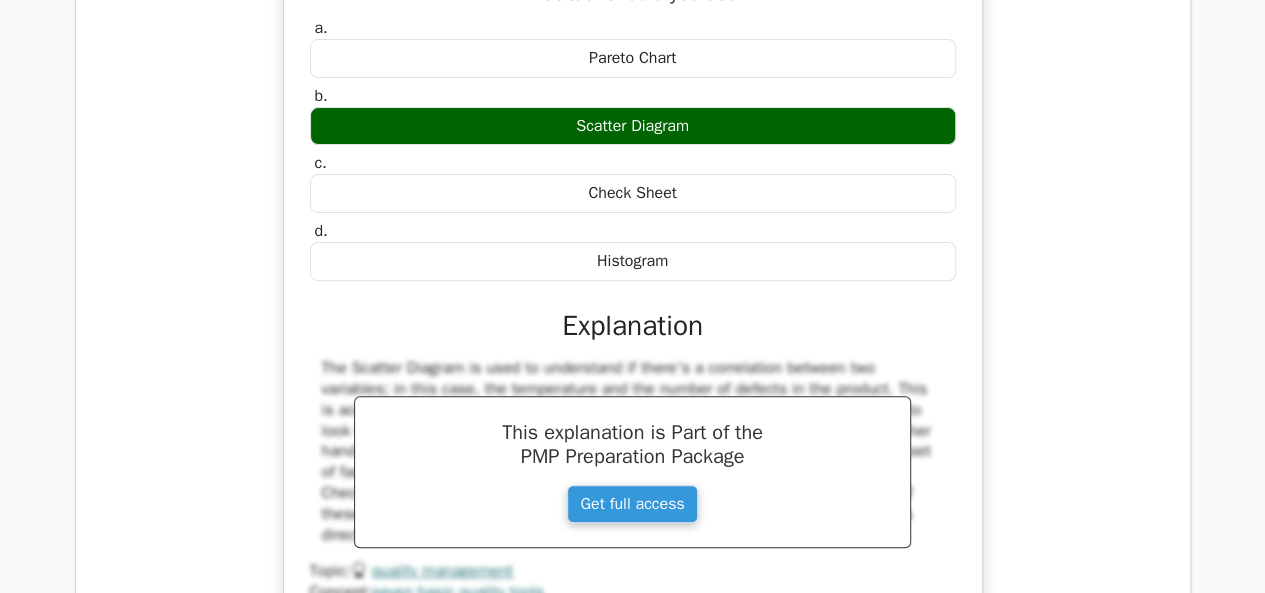 scroll, scrollTop: 15800, scrollLeft: 0, axis: vertical 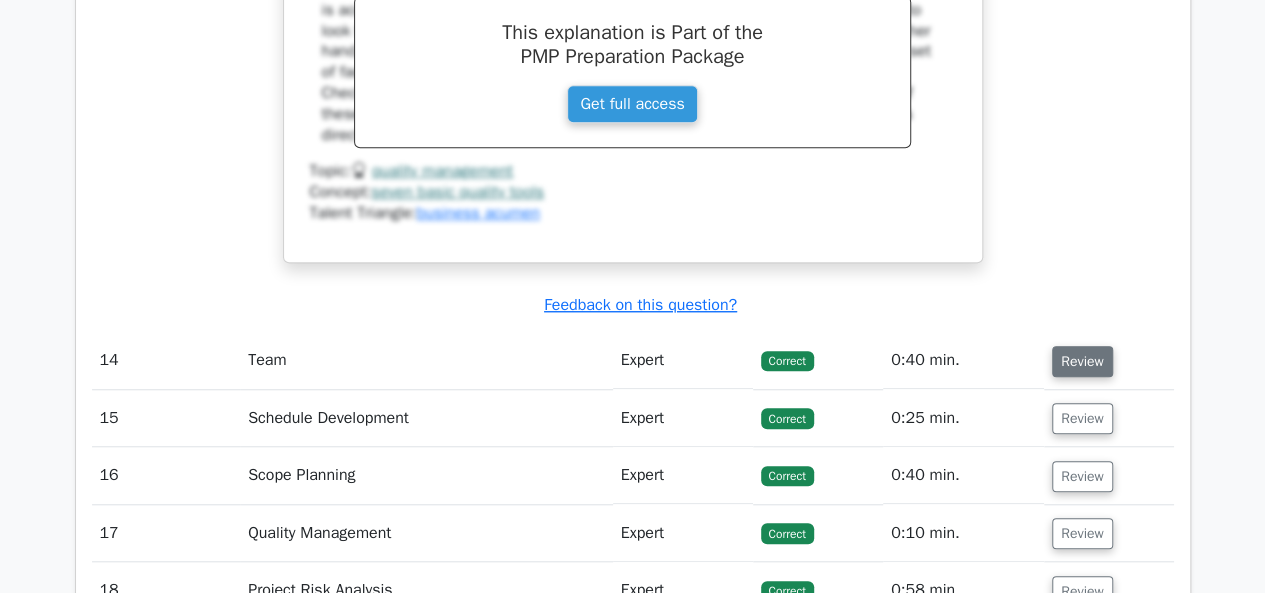 click on "Review" at bounding box center [1082, 361] 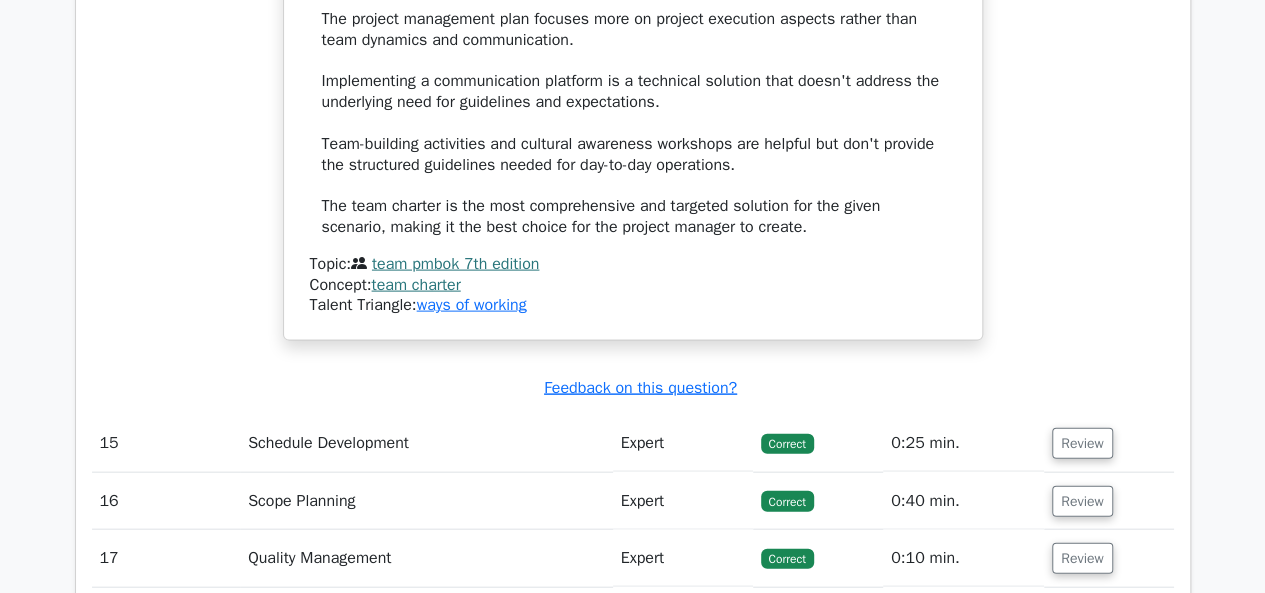 scroll, scrollTop: 17300, scrollLeft: 0, axis: vertical 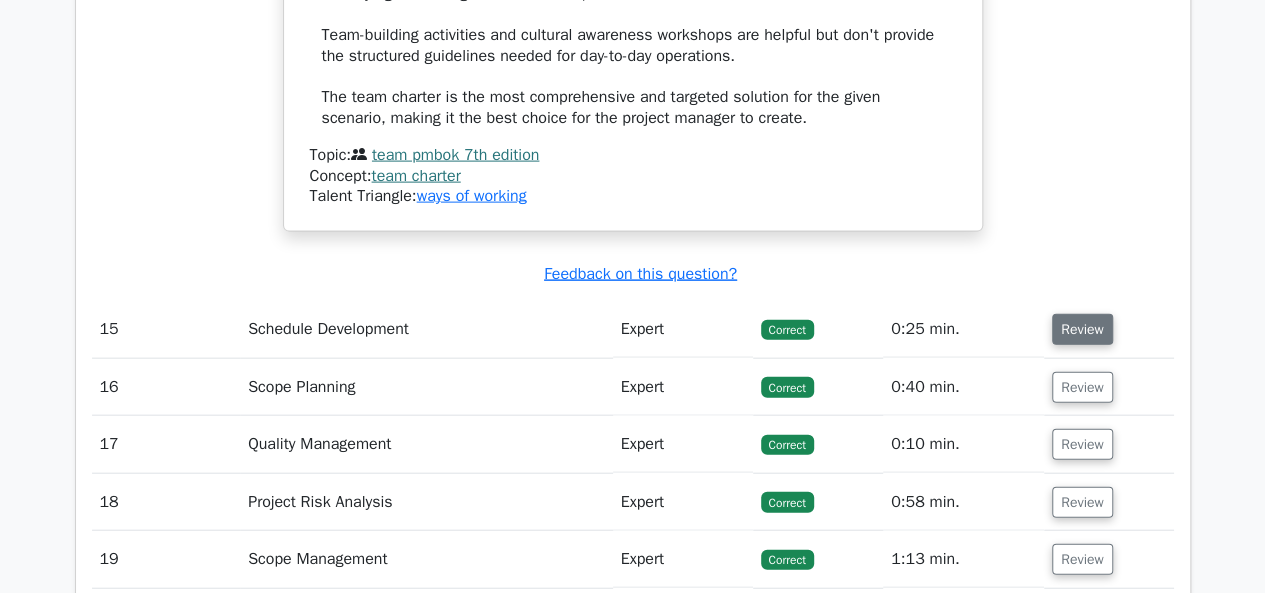 click on "Review" at bounding box center [1082, 329] 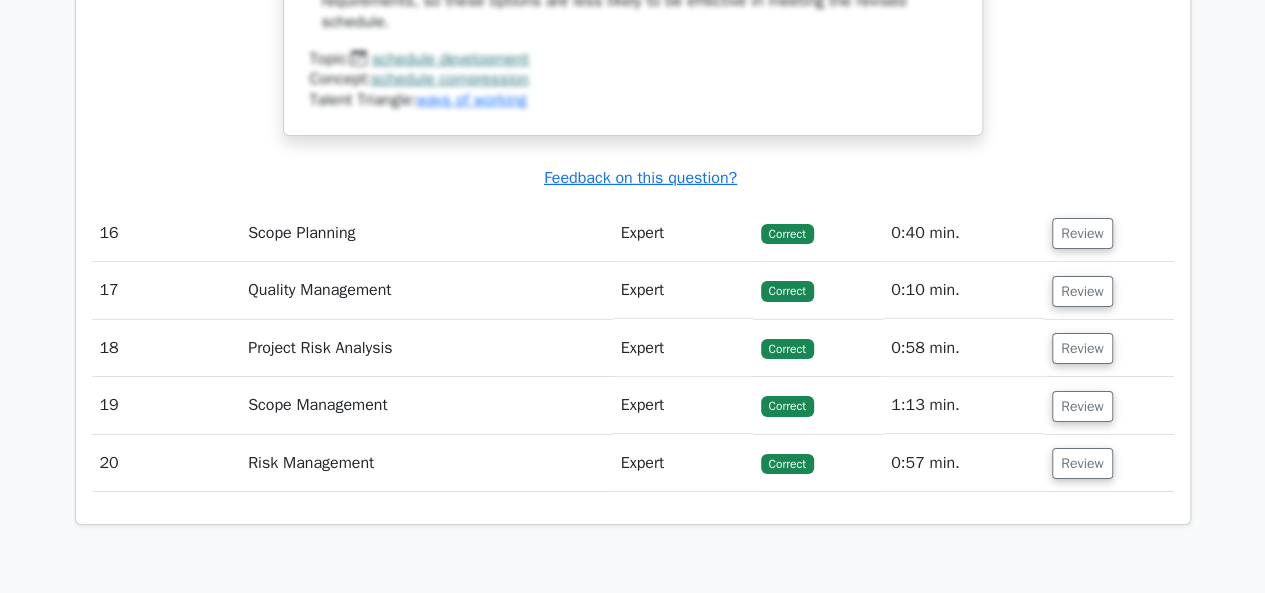 scroll, scrollTop: 18500, scrollLeft: 0, axis: vertical 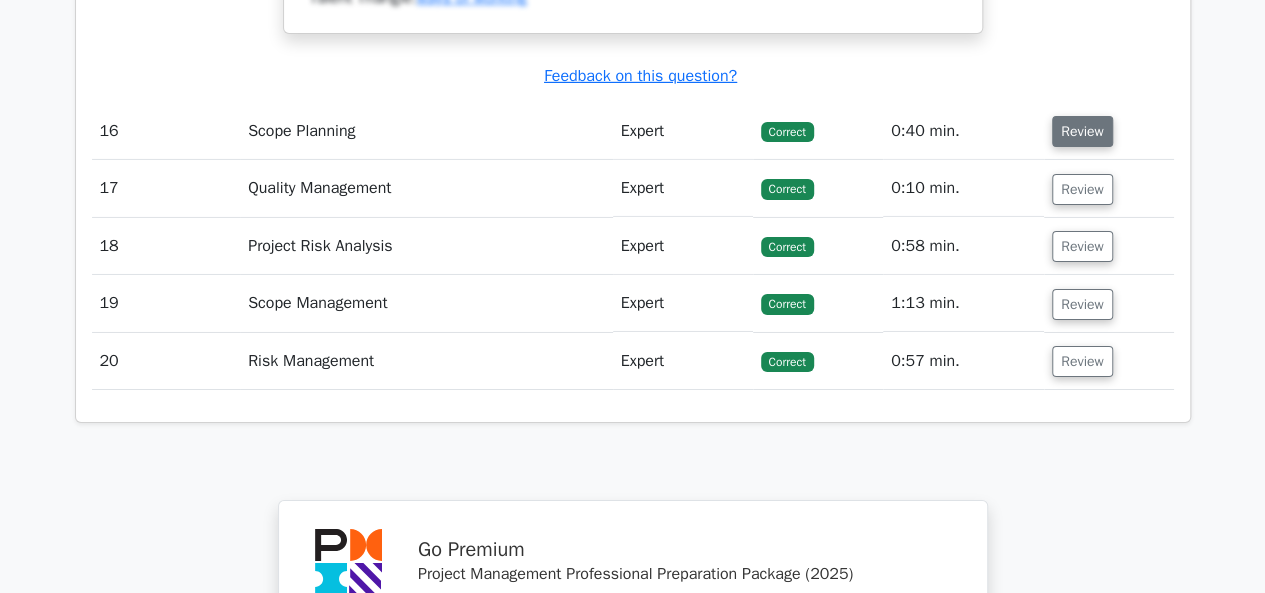 click on "Review" at bounding box center [1082, 131] 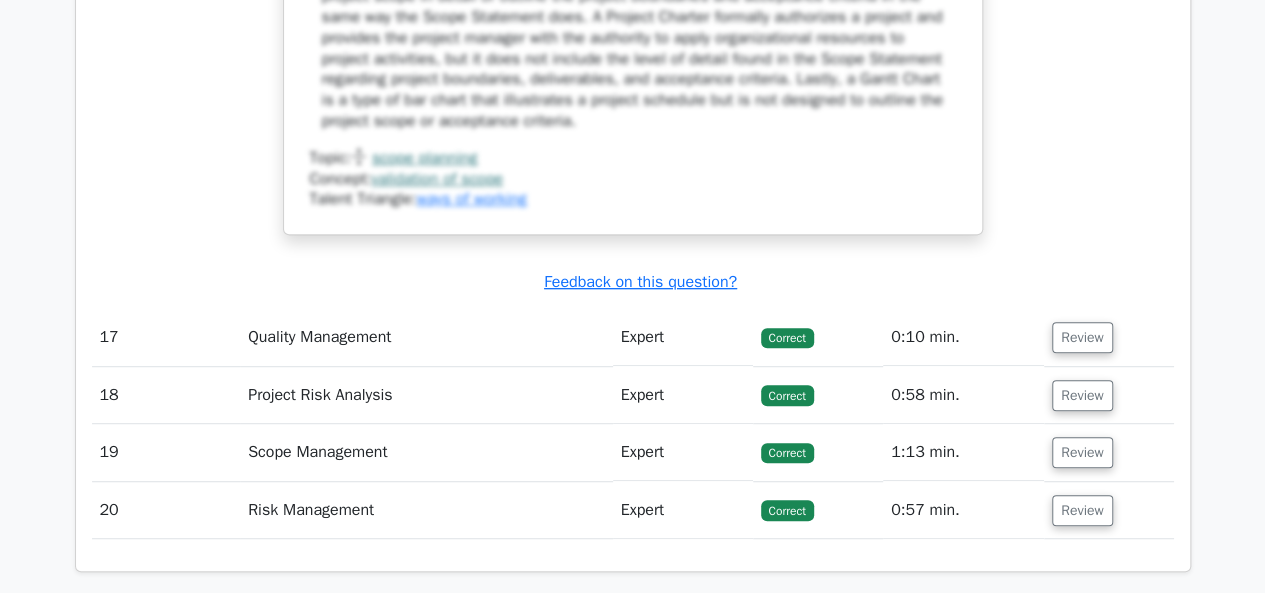 scroll, scrollTop: 19600, scrollLeft: 0, axis: vertical 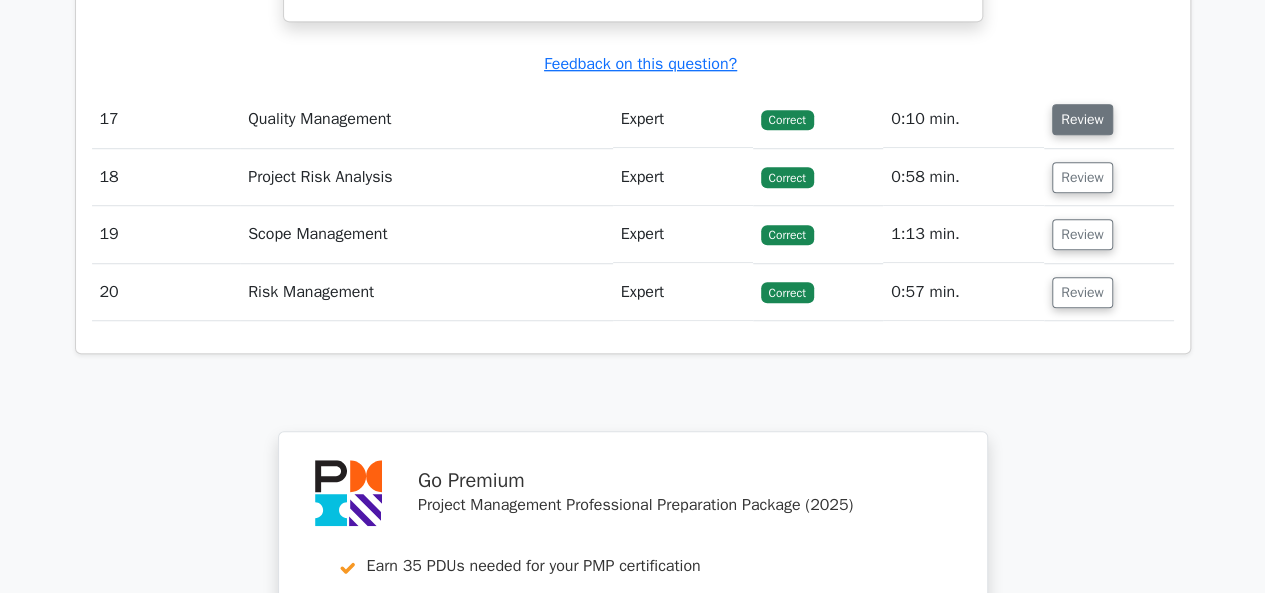click on "Review" at bounding box center [1082, 119] 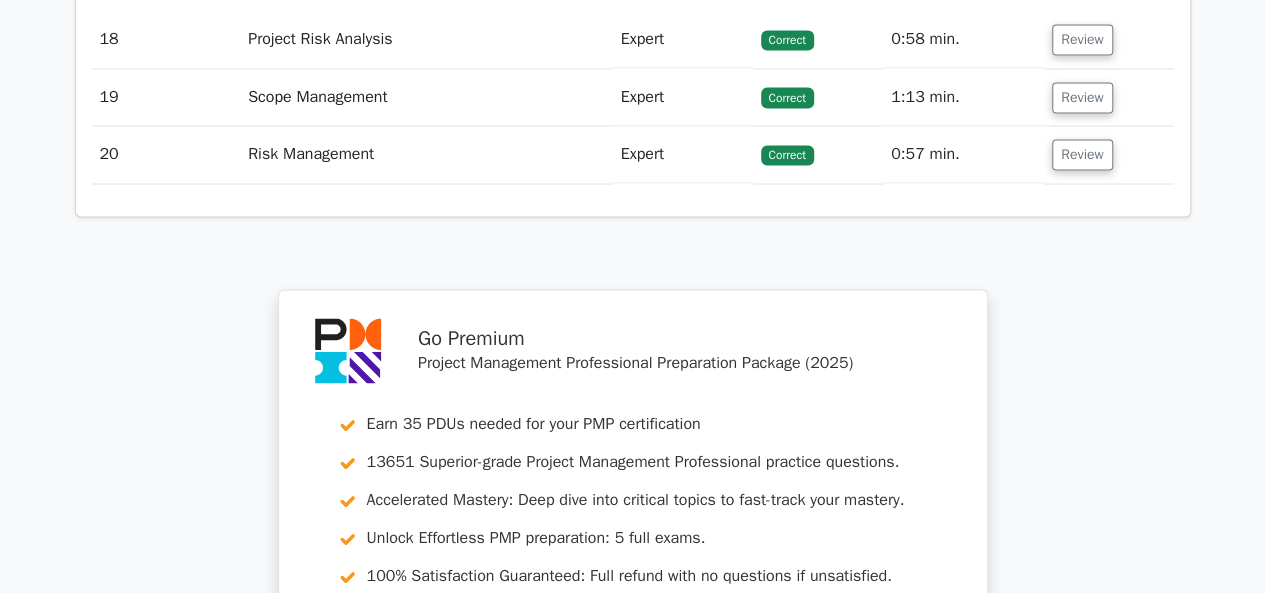scroll, scrollTop: 20700, scrollLeft: 0, axis: vertical 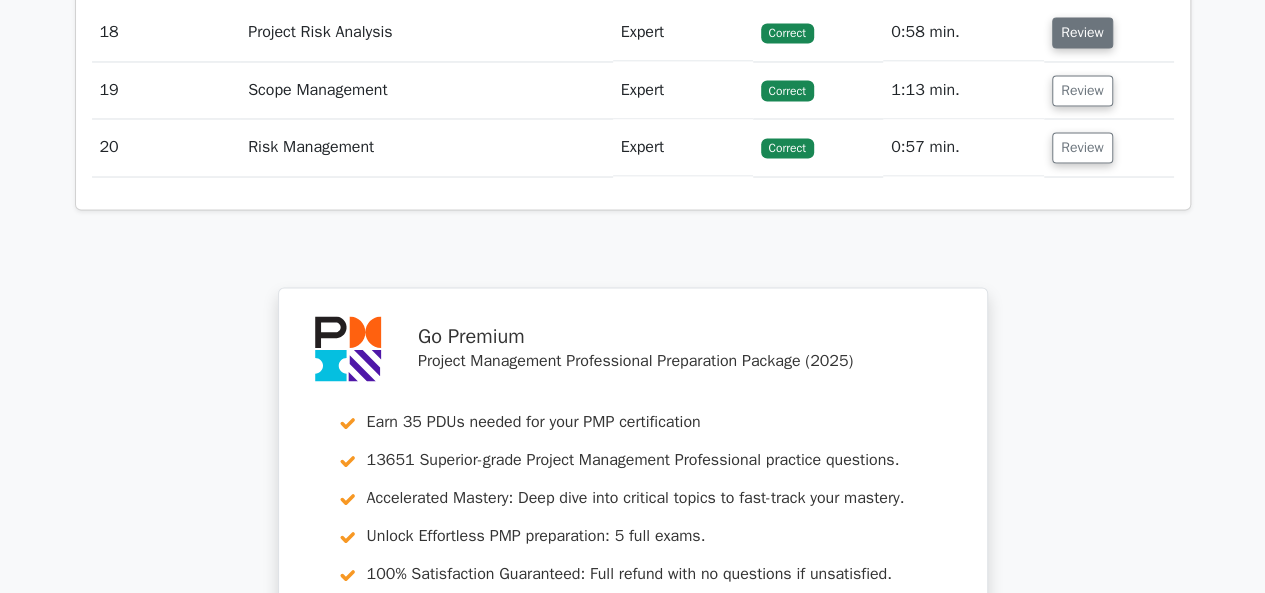click on "Review" at bounding box center (1082, 32) 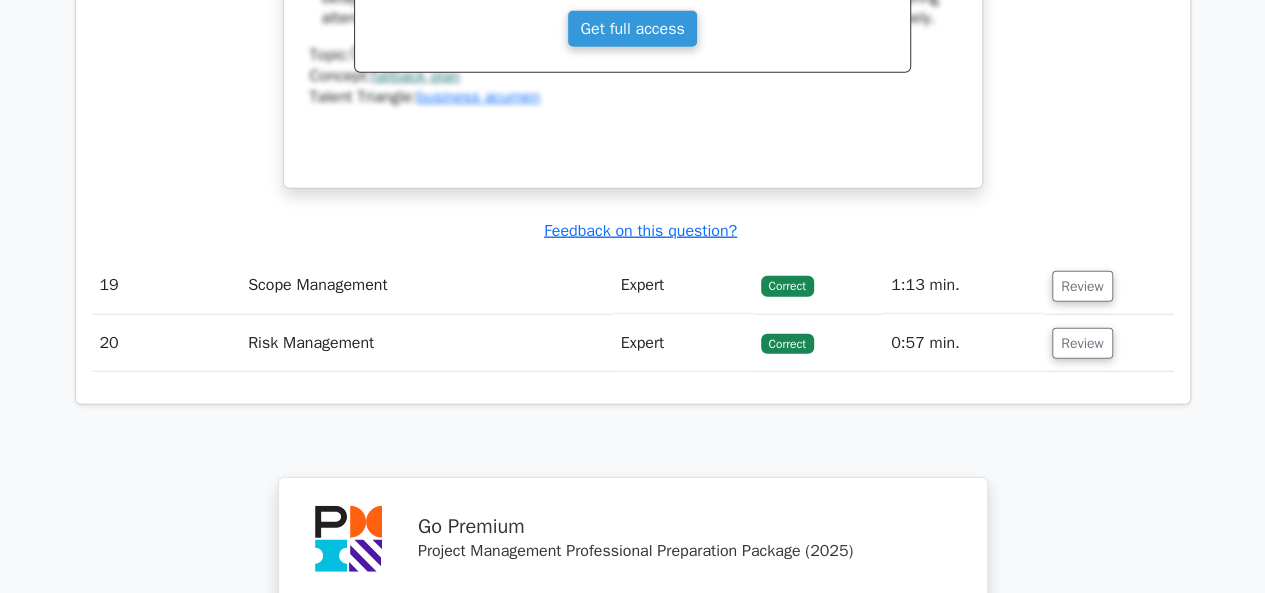 scroll, scrollTop: 21600, scrollLeft: 0, axis: vertical 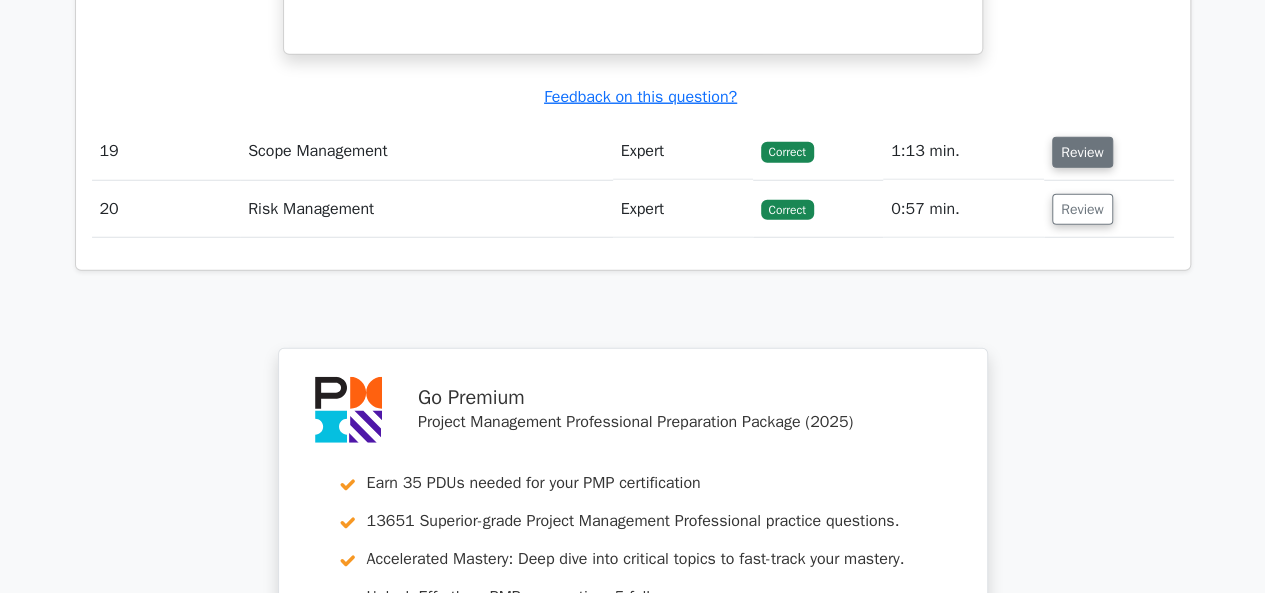 click on "Review" at bounding box center (1082, 152) 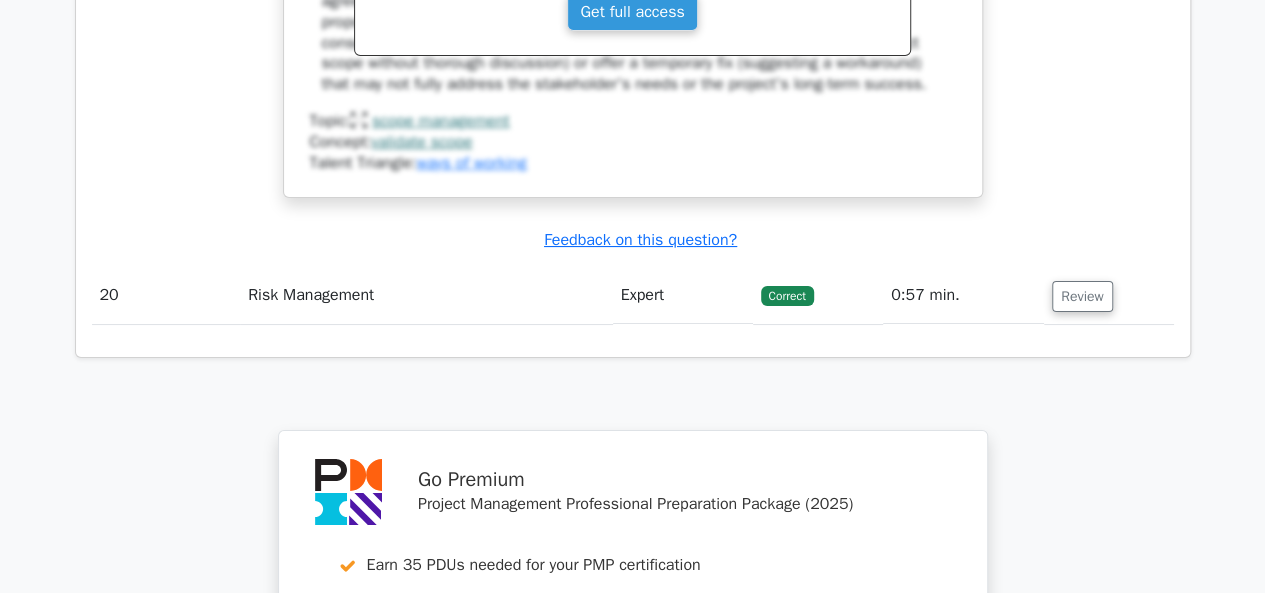scroll, scrollTop: 23000, scrollLeft: 0, axis: vertical 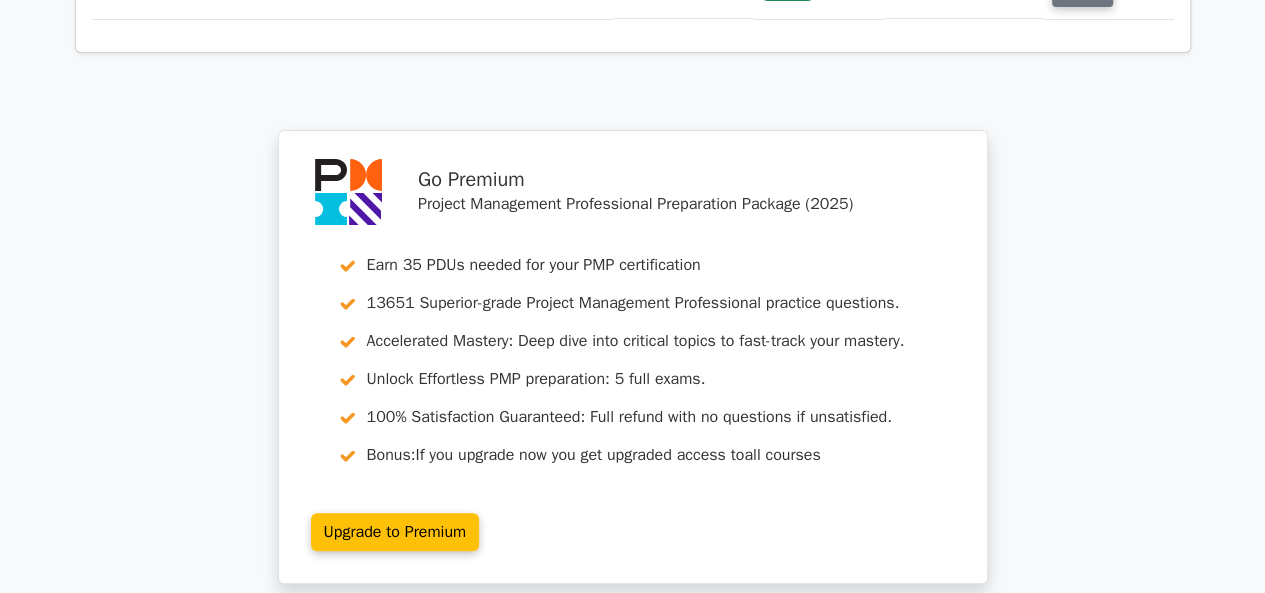 click on "Review" at bounding box center (1082, -9) 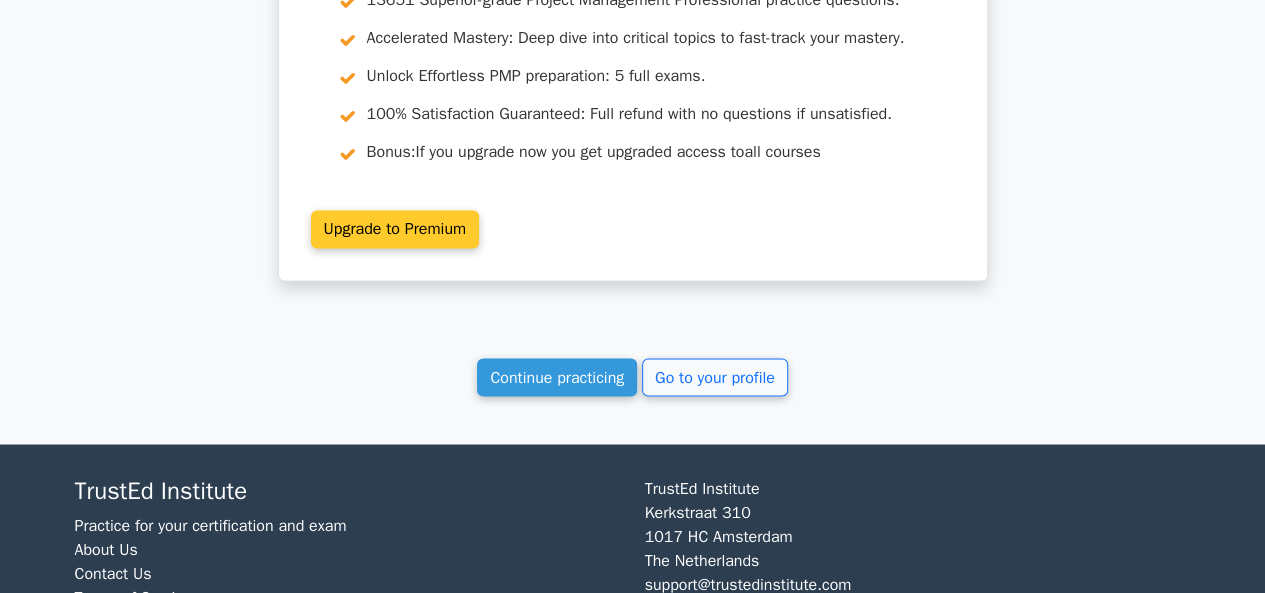 scroll, scrollTop: 24400, scrollLeft: 0, axis: vertical 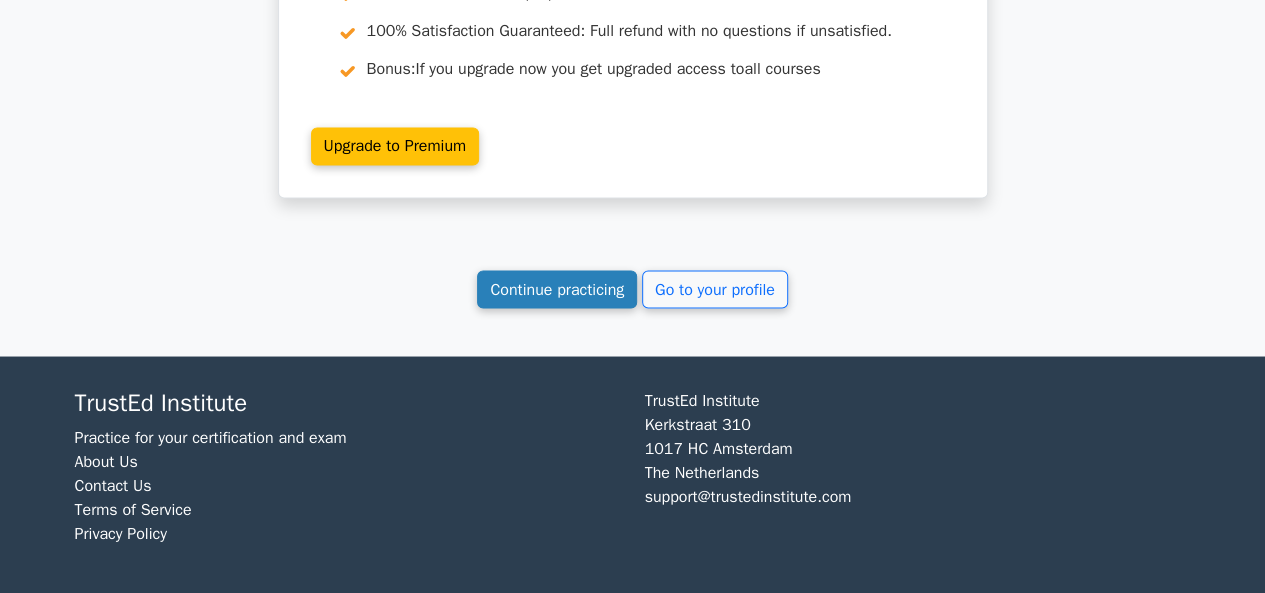 click on "Continue practicing" at bounding box center (557, 289) 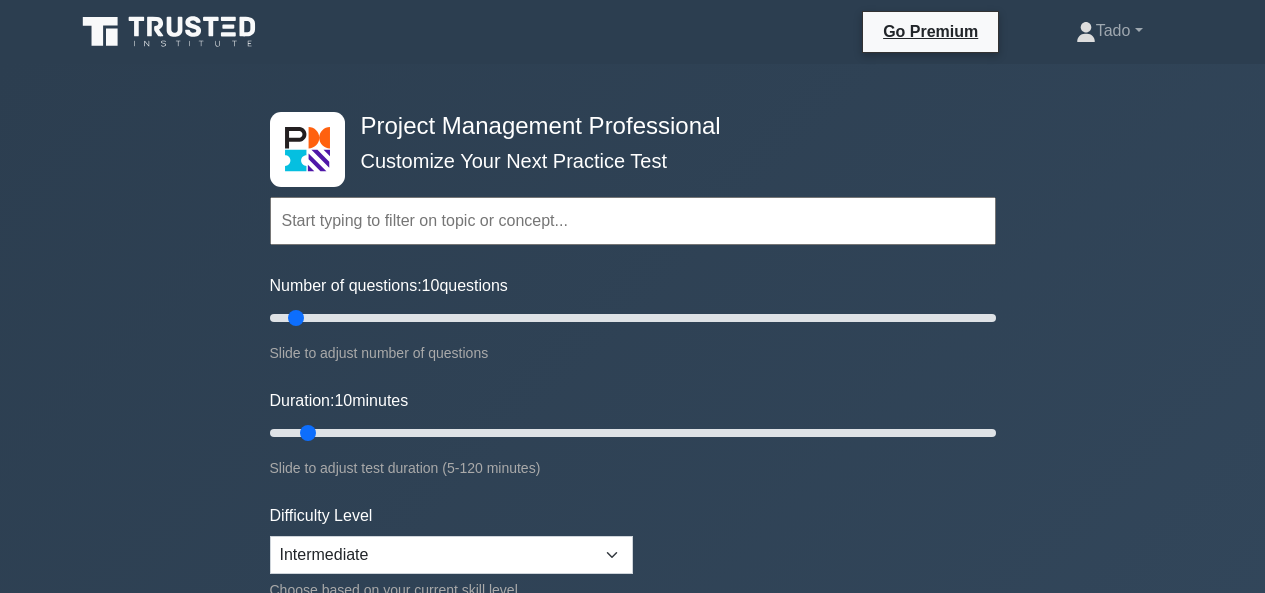 scroll, scrollTop: 0, scrollLeft: 0, axis: both 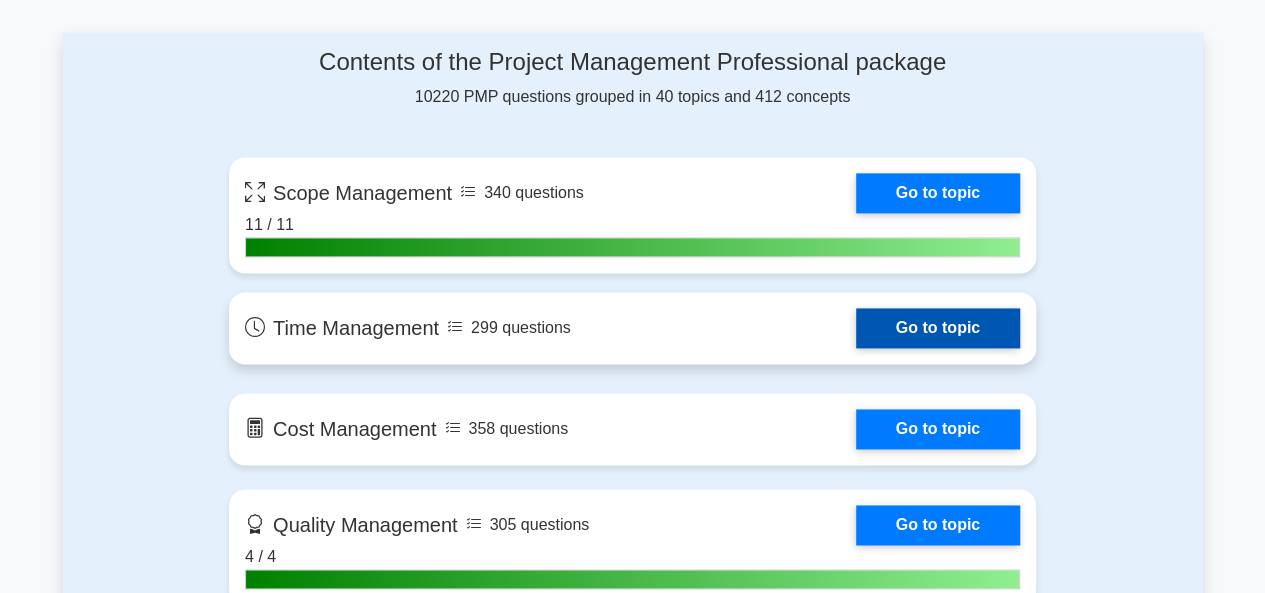 click on "Go to topic" at bounding box center [938, 328] 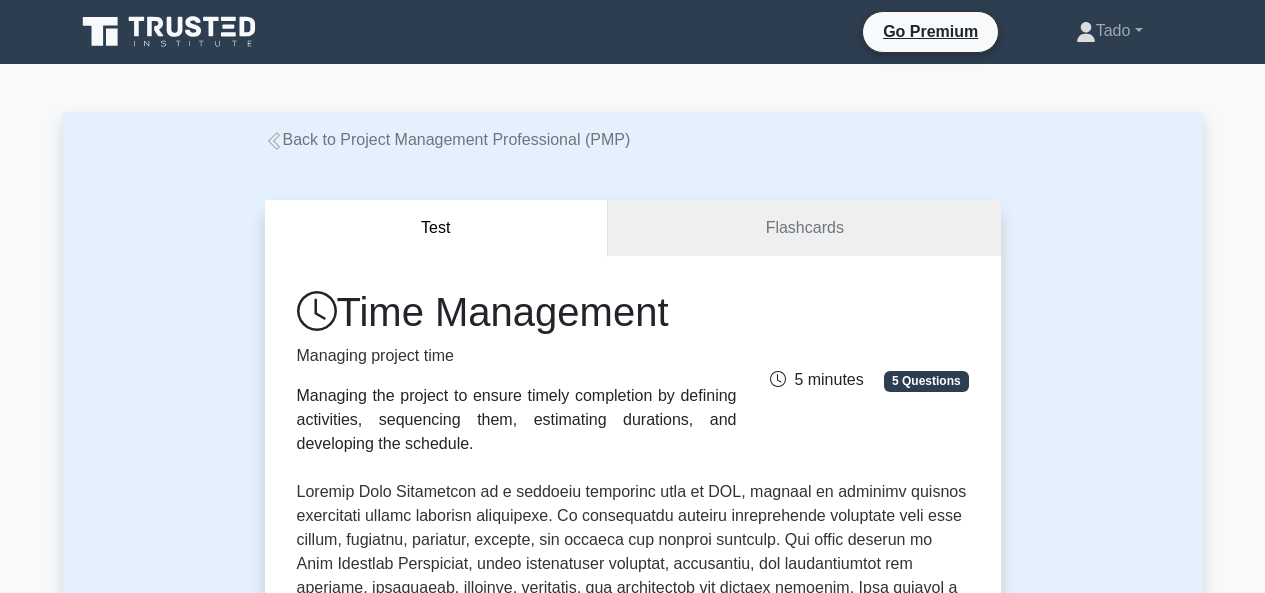 scroll, scrollTop: 0, scrollLeft: 0, axis: both 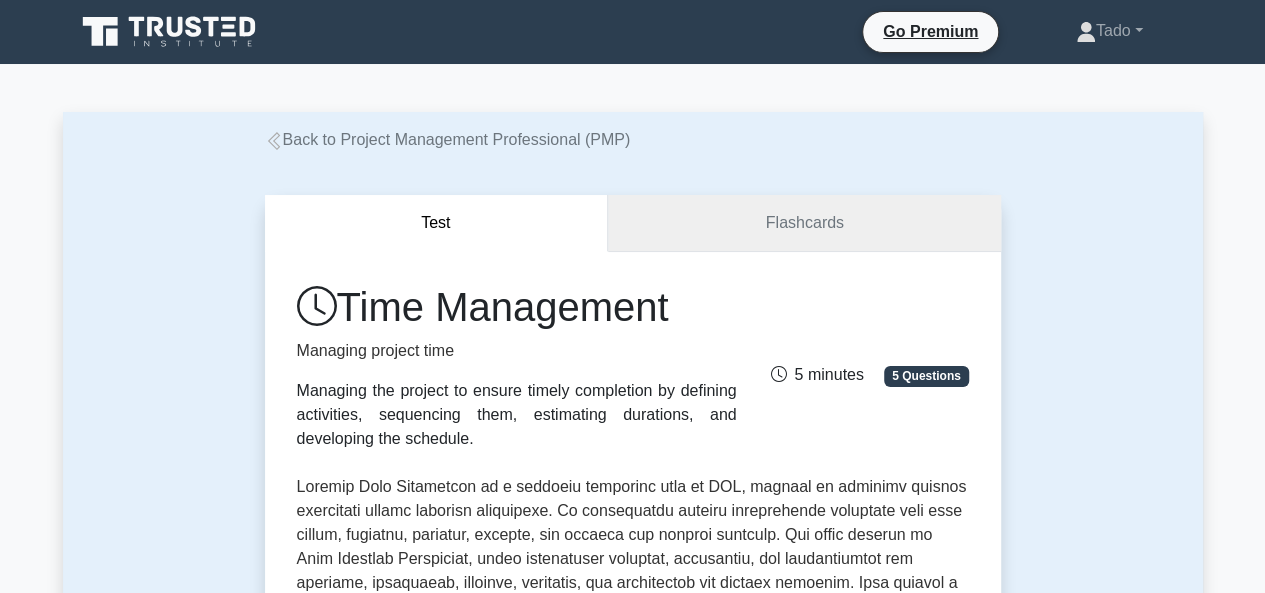 click on "Flashcards" at bounding box center (804, 223) 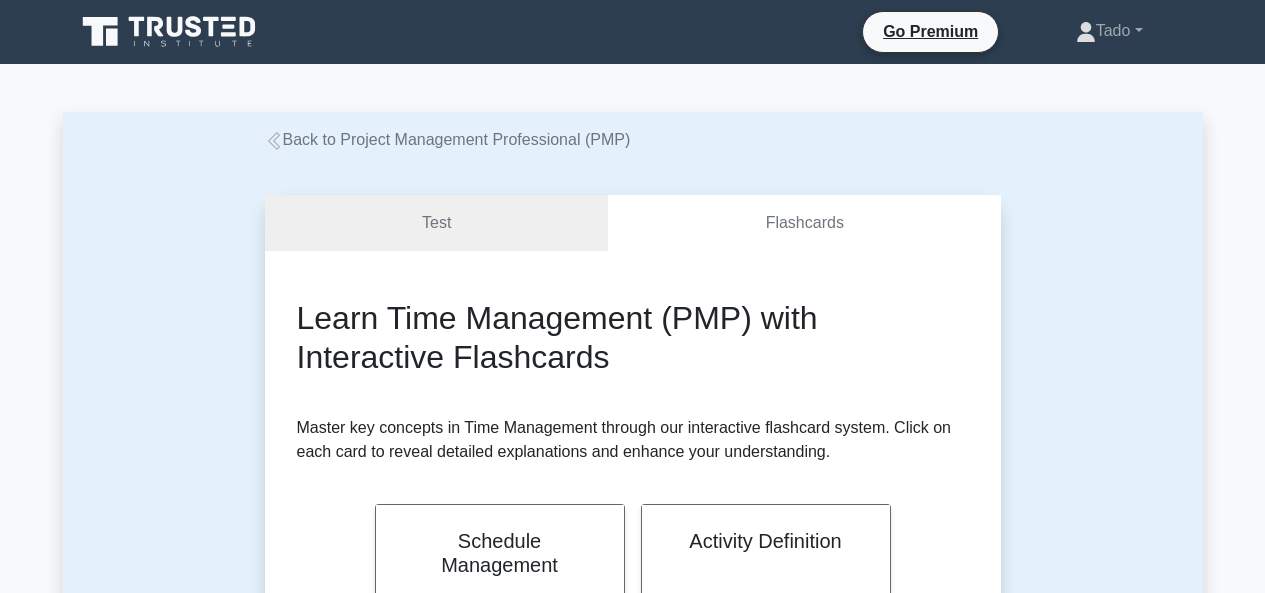 scroll, scrollTop: 0, scrollLeft: 0, axis: both 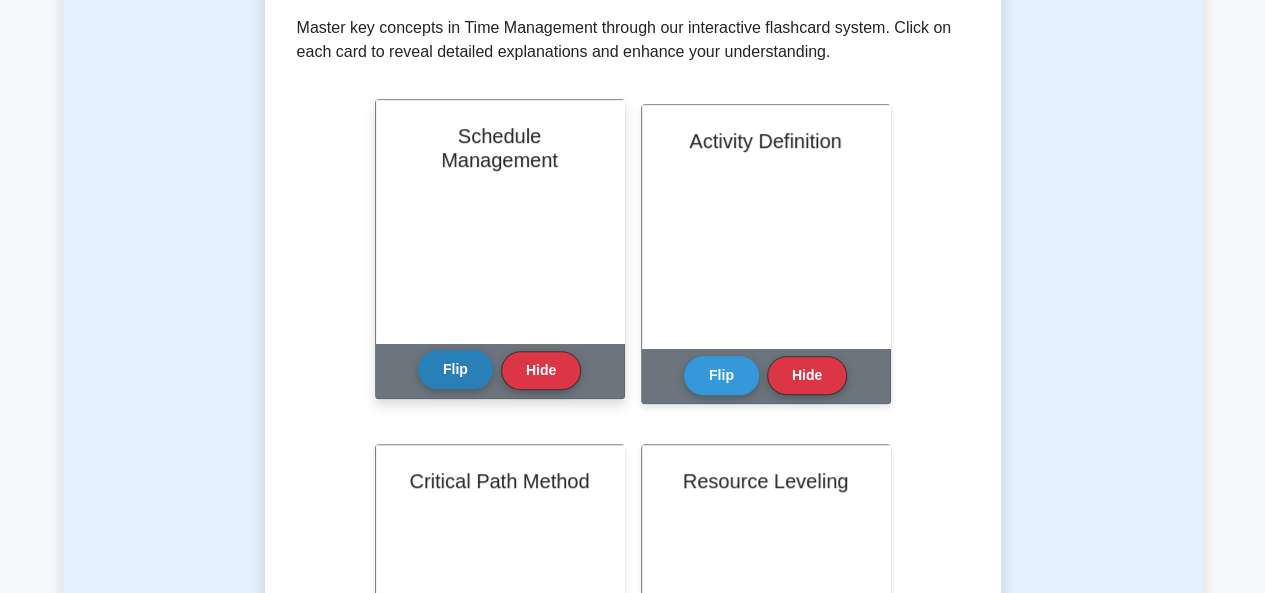 click on "Flip" at bounding box center (455, 369) 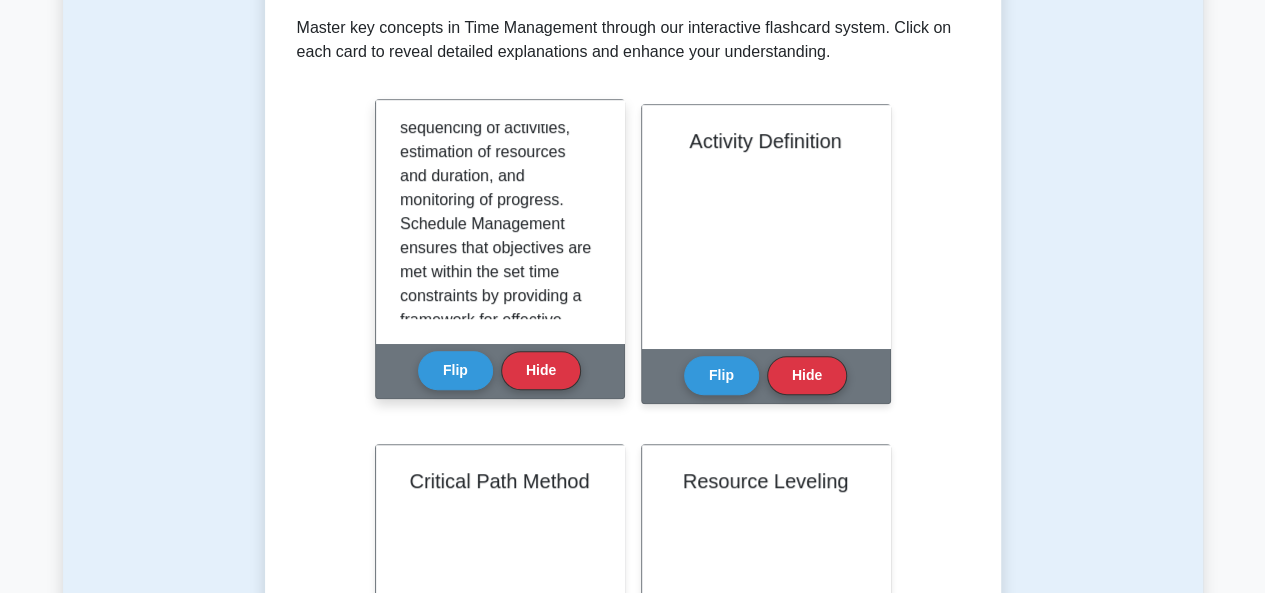 scroll, scrollTop: 300, scrollLeft: 0, axis: vertical 